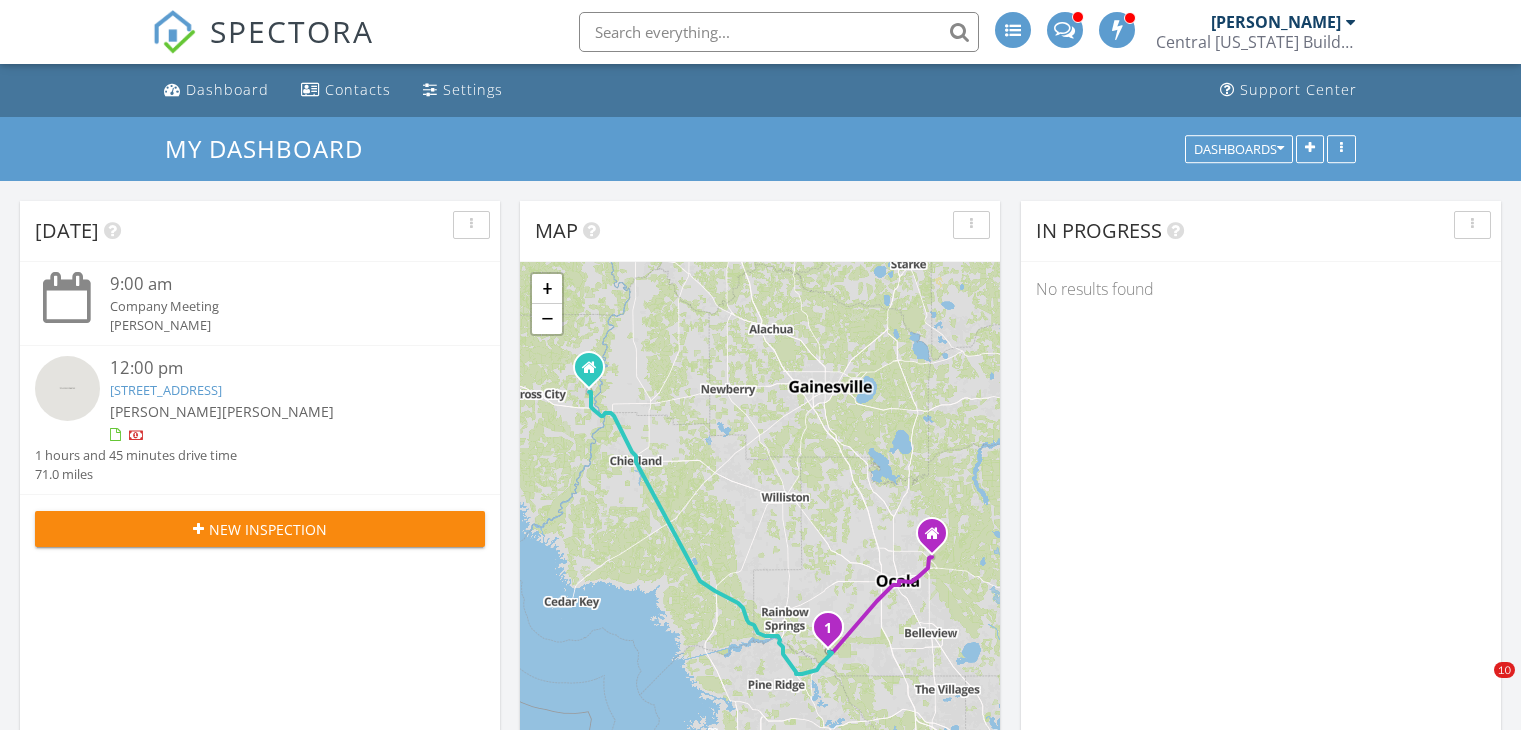 scroll, scrollTop: 700, scrollLeft: 0, axis: vertical 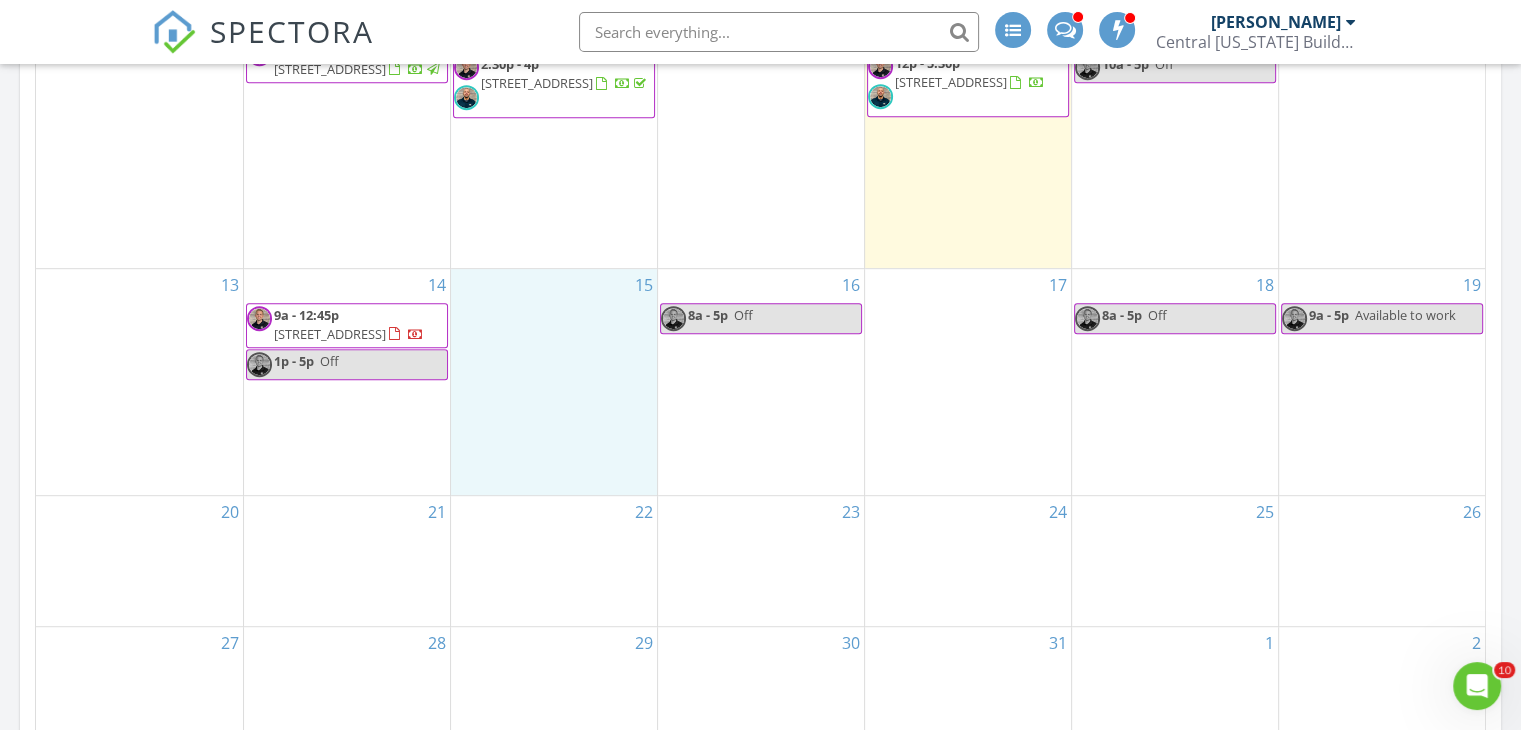 click on "15" at bounding box center (554, 382) 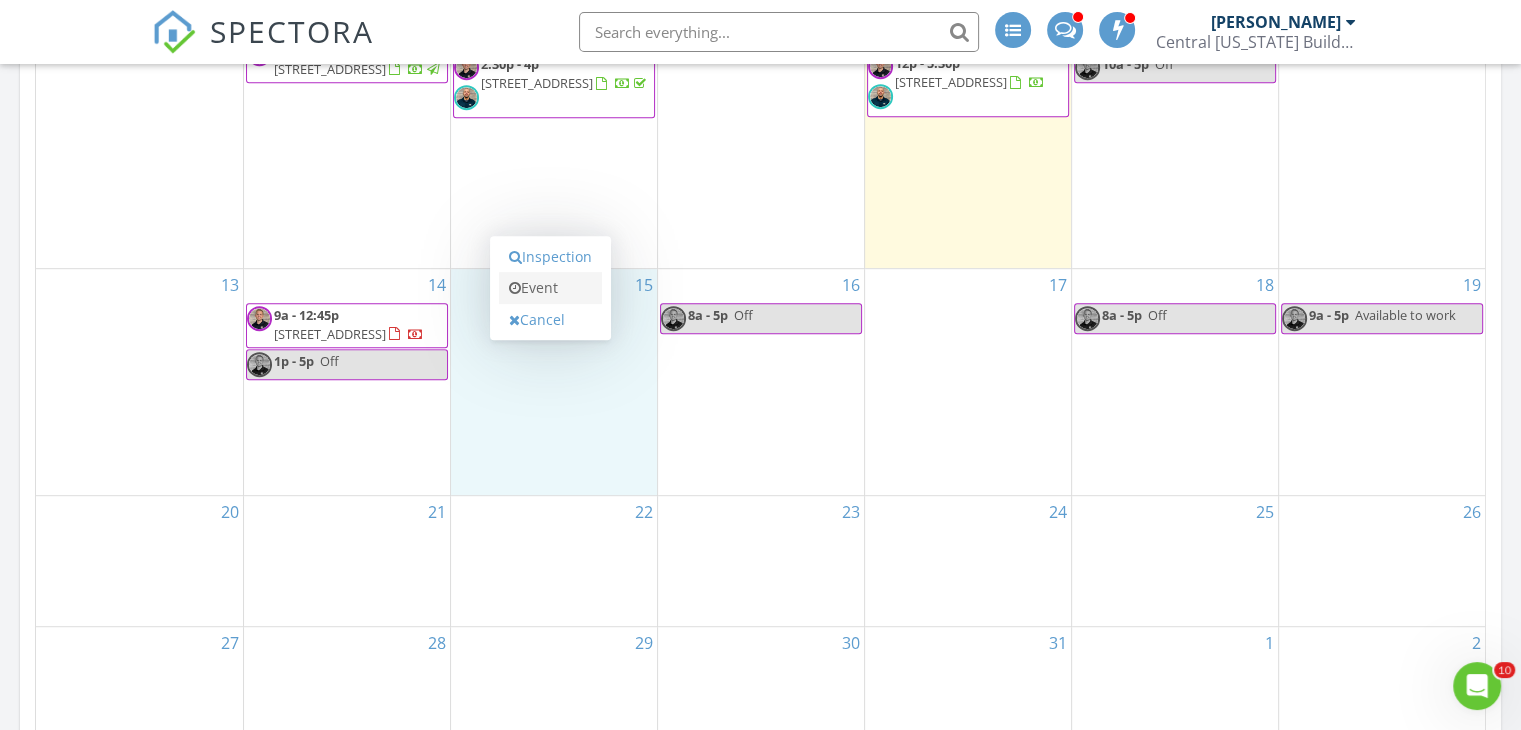 click on "Event" at bounding box center [550, 288] 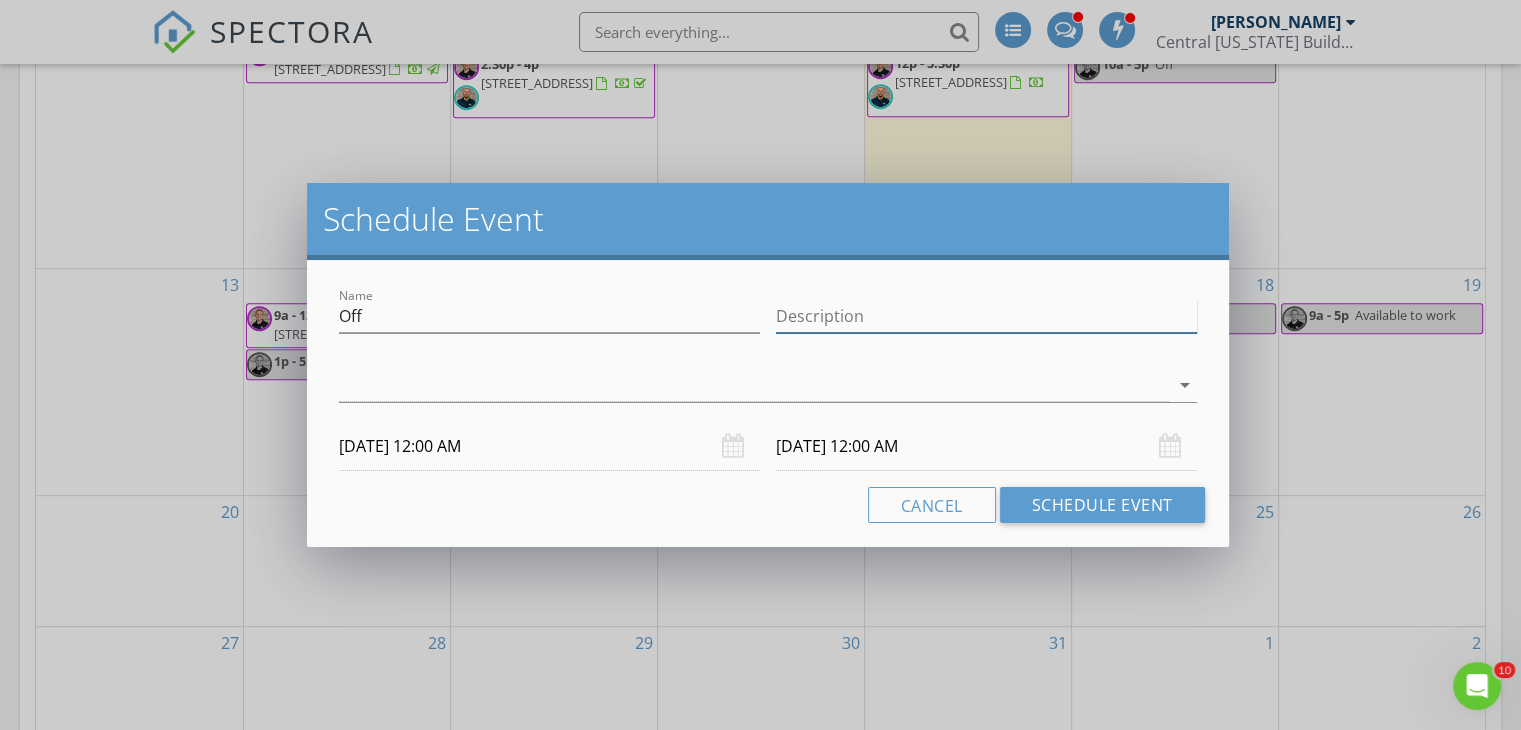 click on "Description" at bounding box center (986, 316) 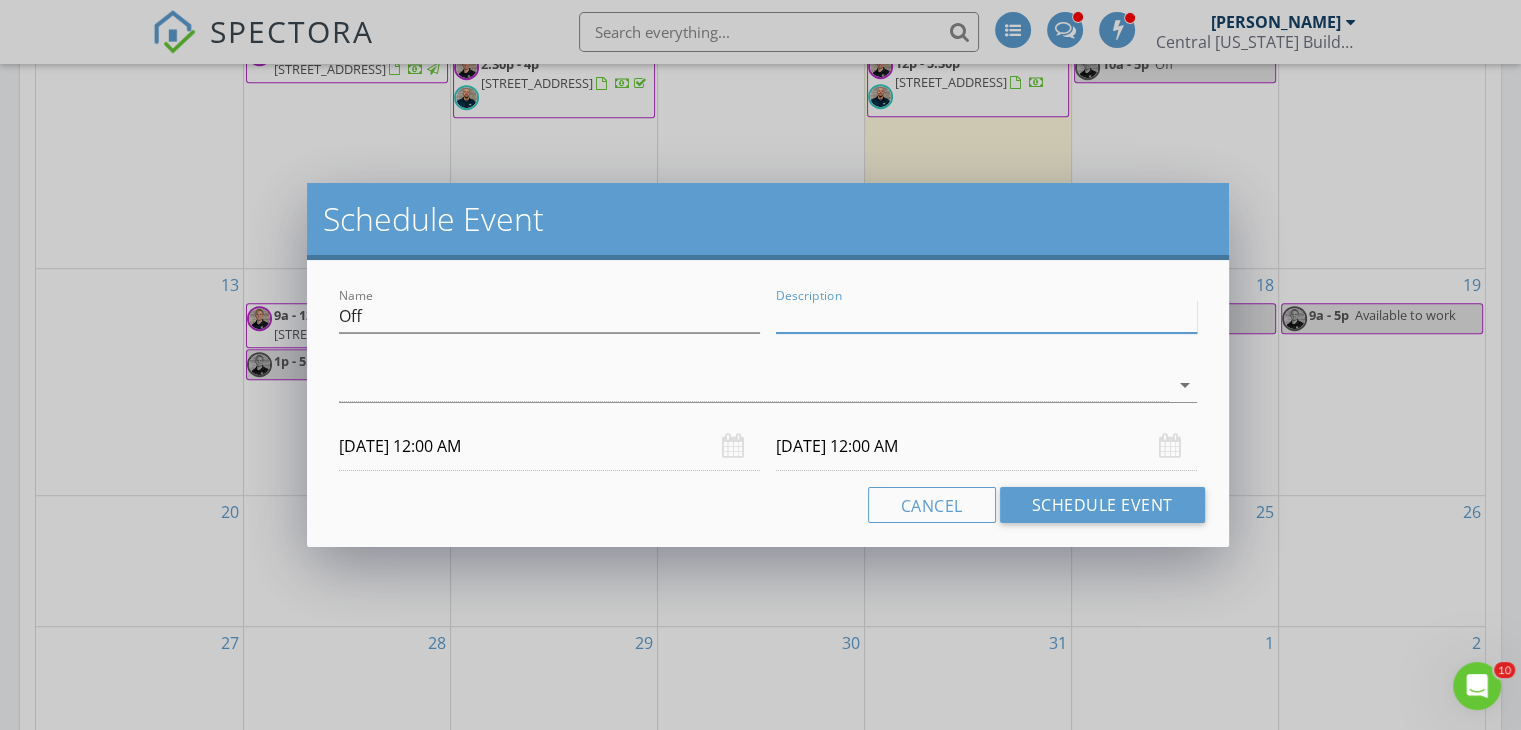 click on "Description" at bounding box center [986, 316] 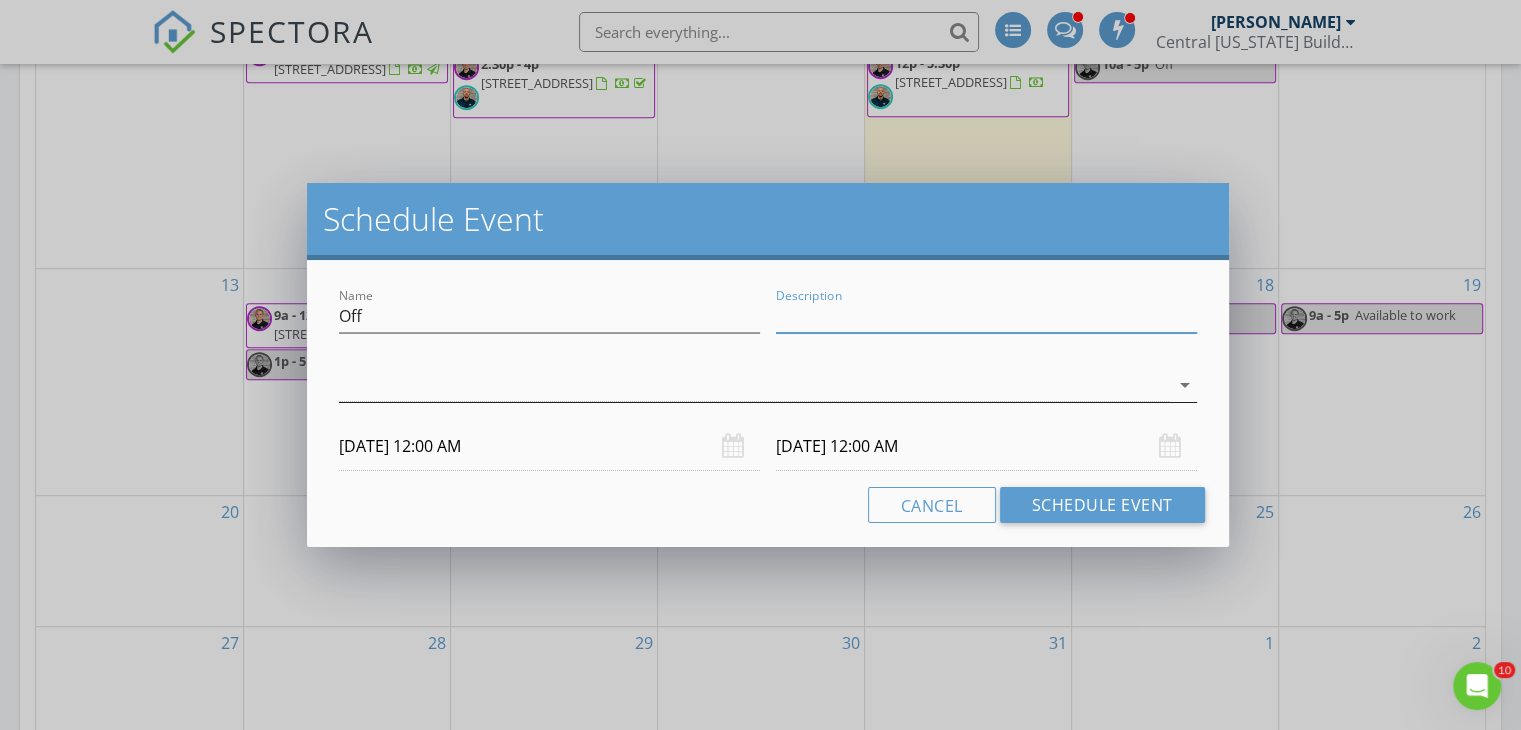 click at bounding box center [754, 385] 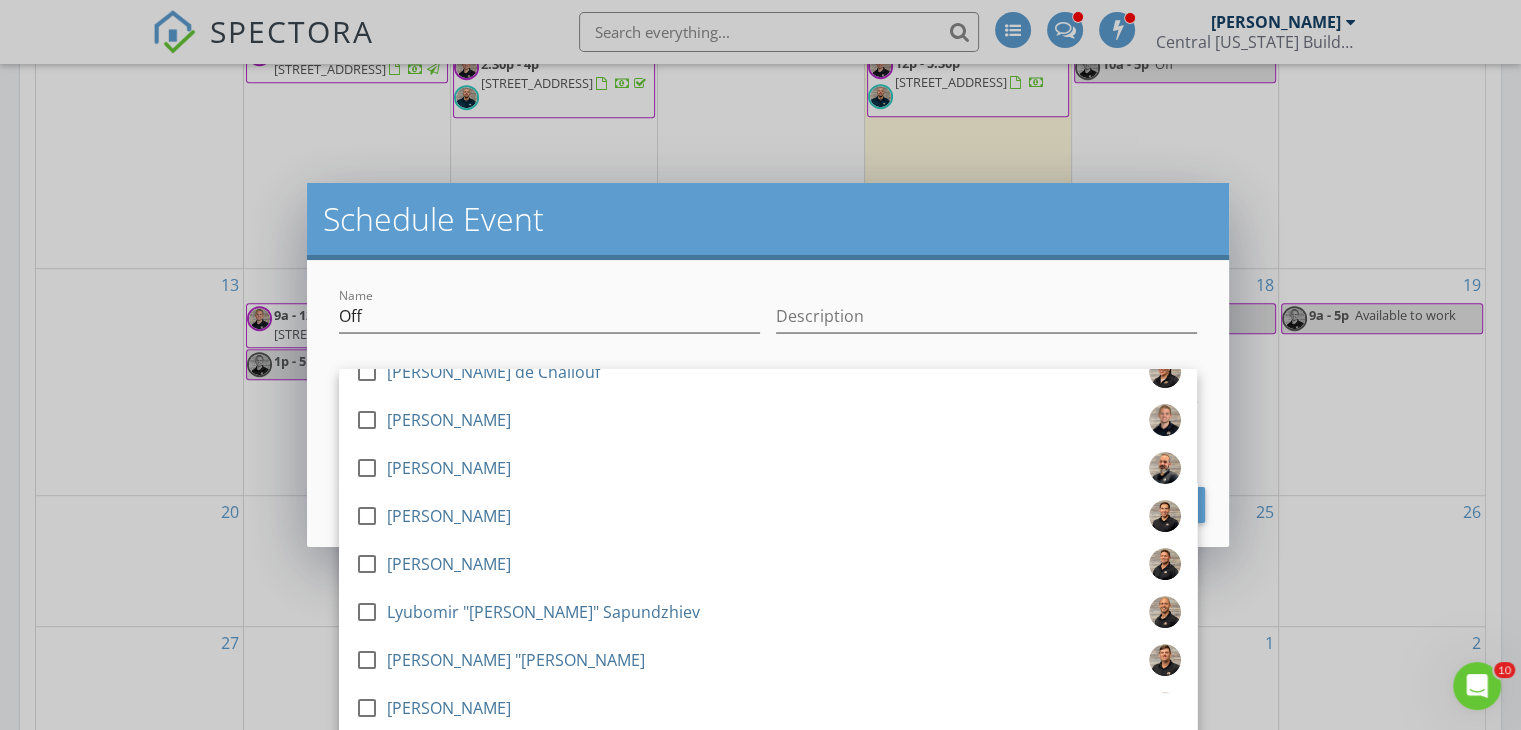 scroll, scrollTop: 672, scrollLeft: 0, axis: vertical 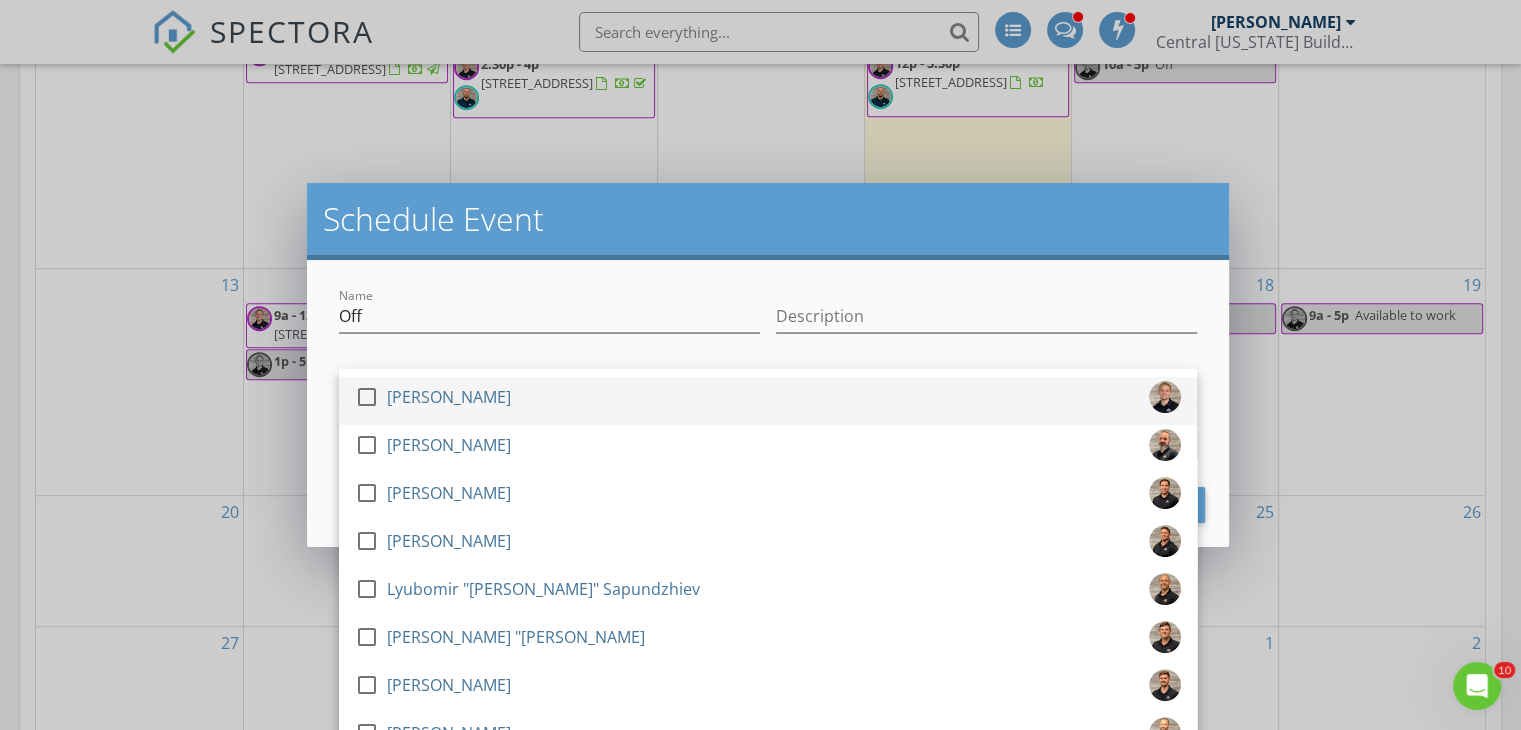click at bounding box center [367, 397] 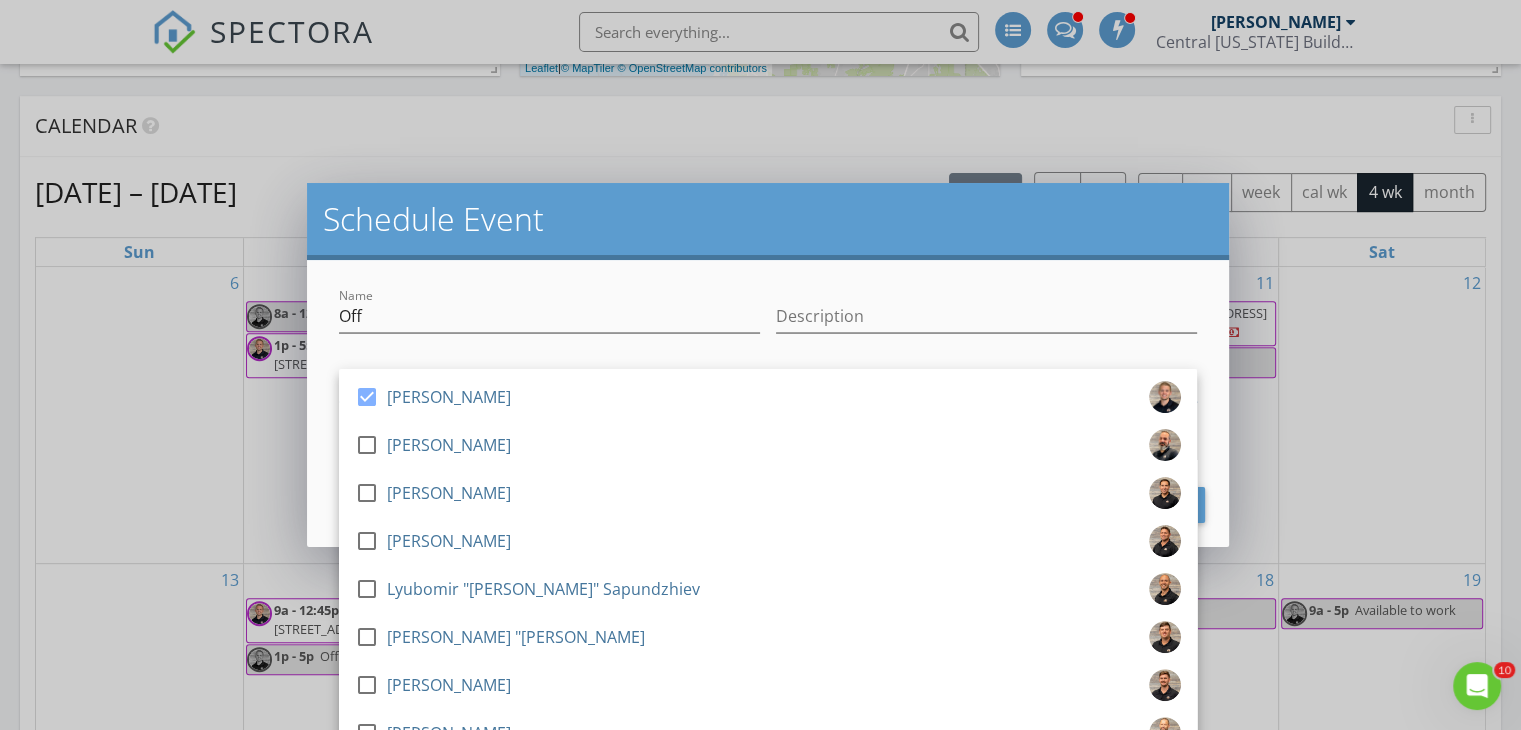scroll, scrollTop: 403, scrollLeft: 0, axis: vertical 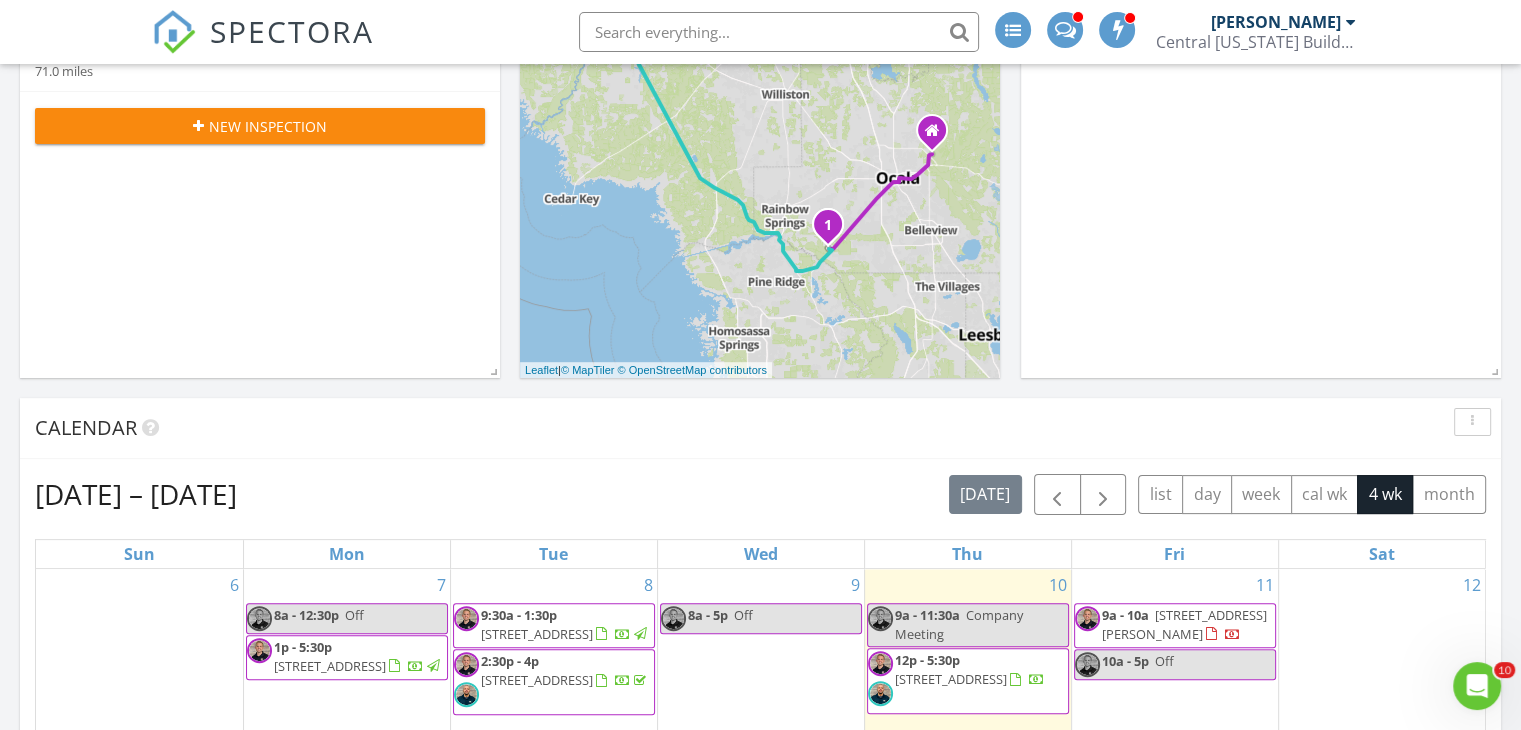 click at bounding box center (760, 365) 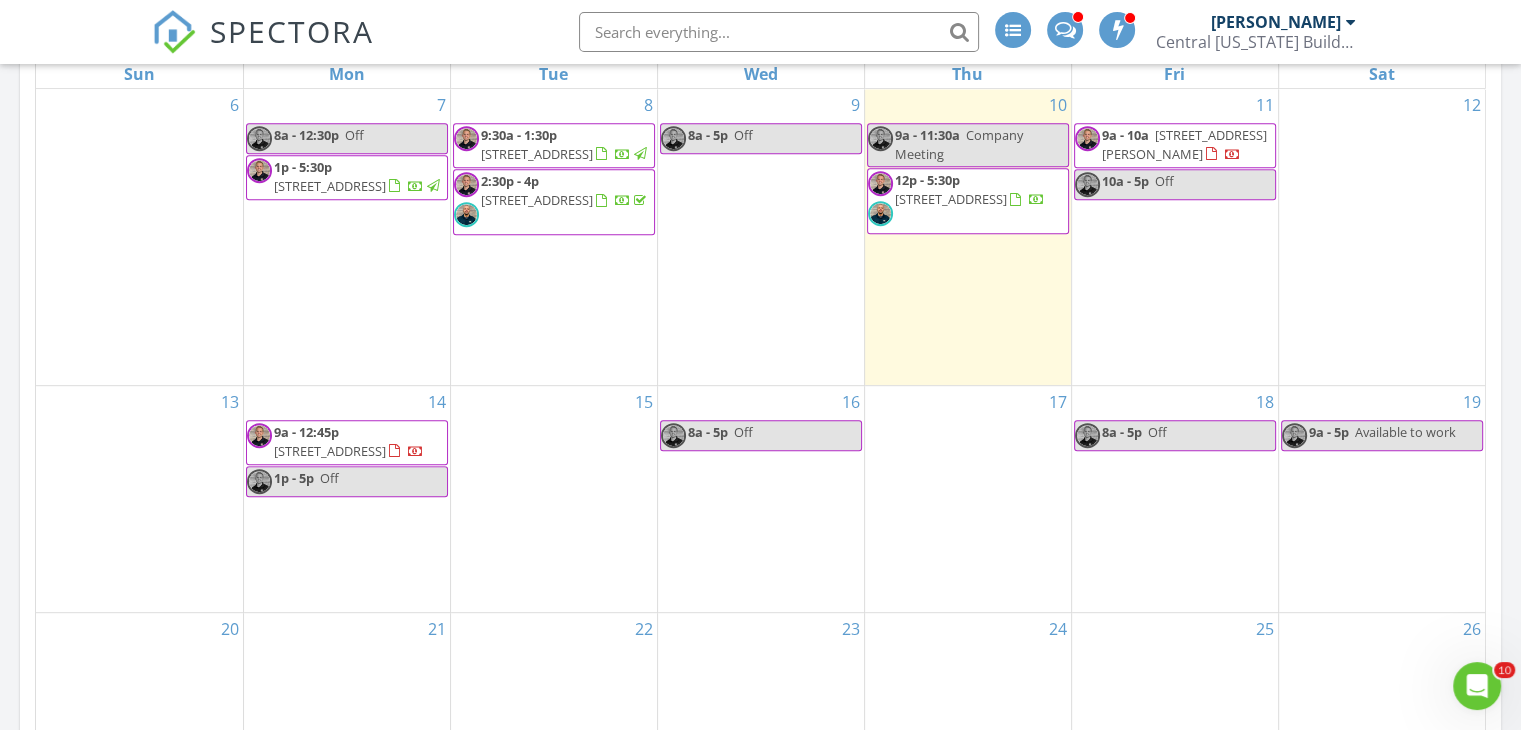 scroll, scrollTop: 903, scrollLeft: 0, axis: vertical 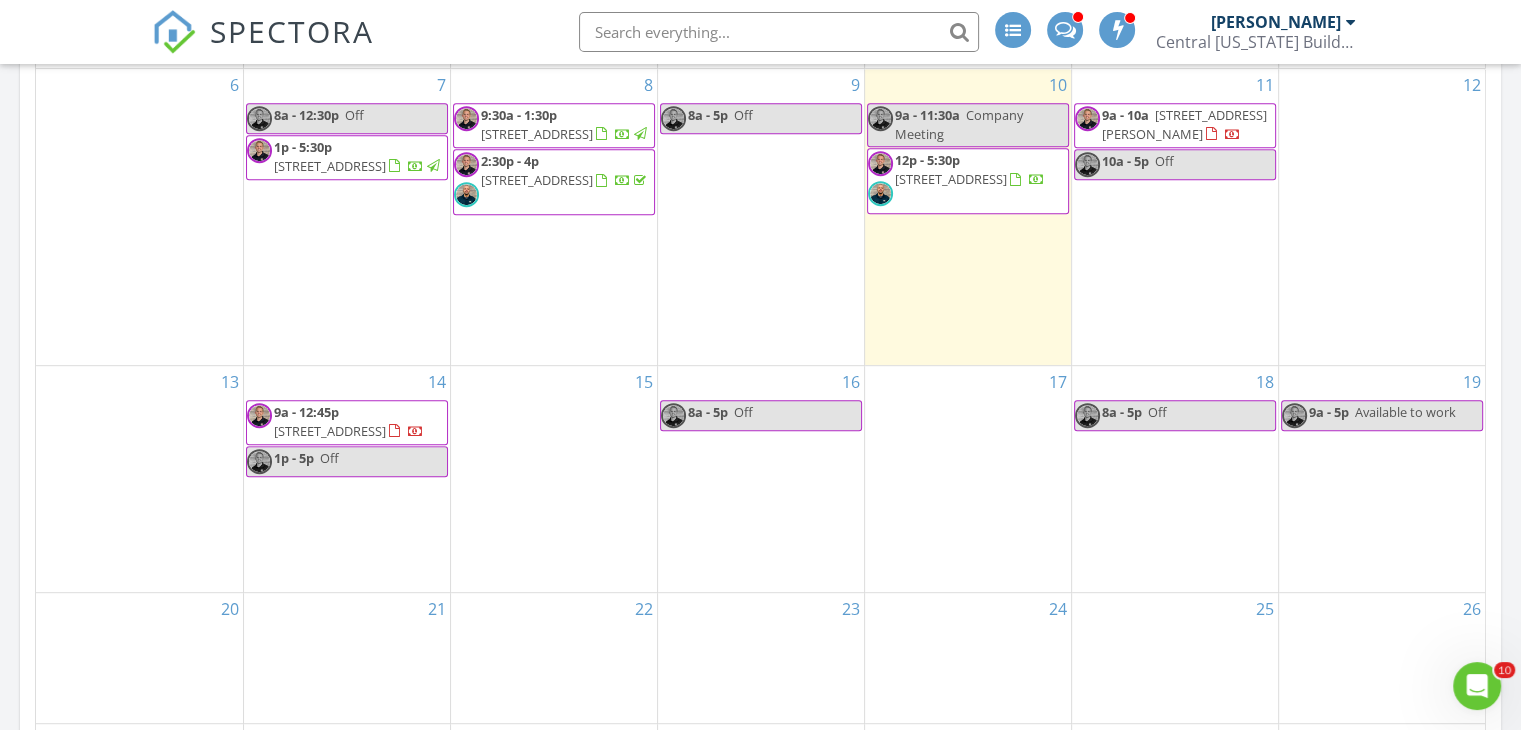click on "15" at bounding box center [554, 479] 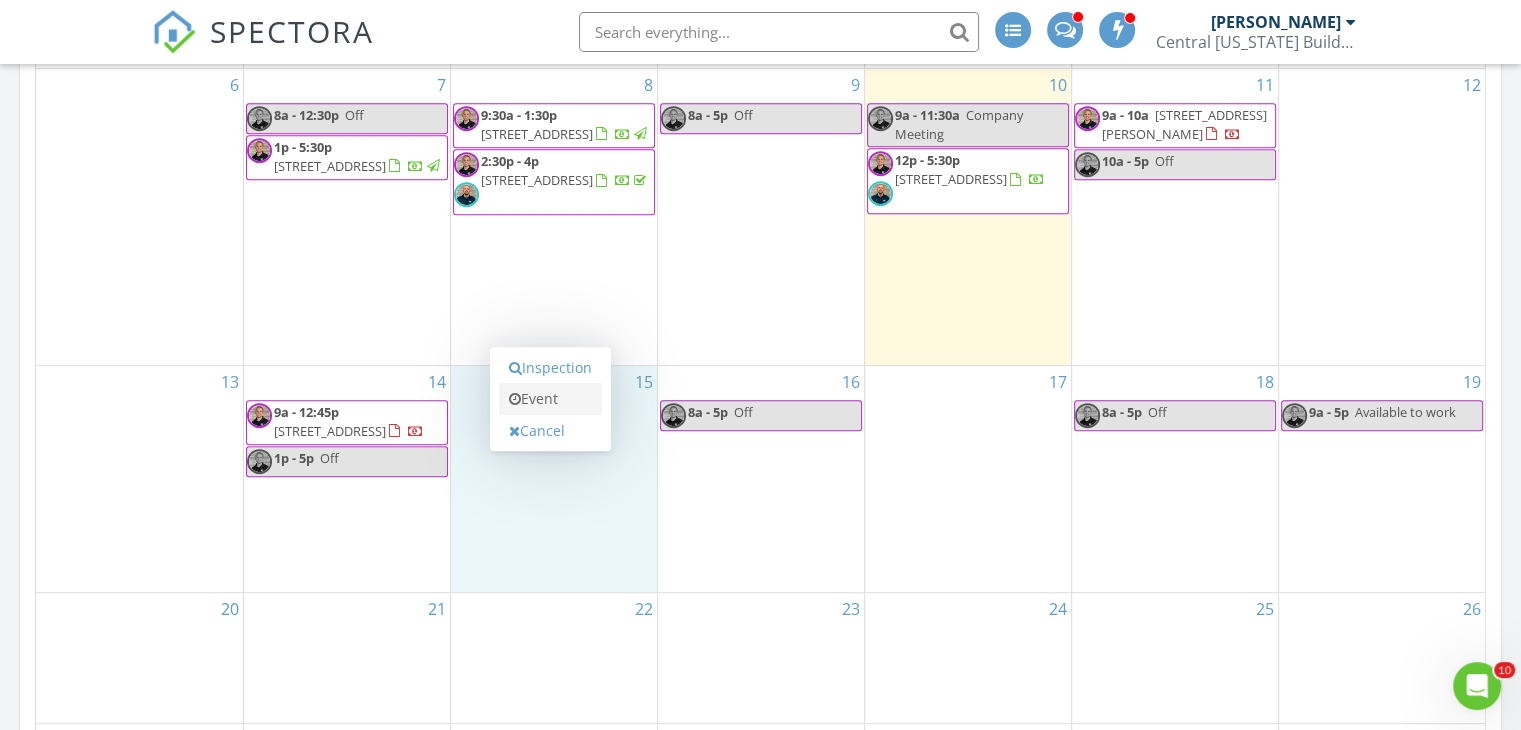 click on "Event" at bounding box center (550, 399) 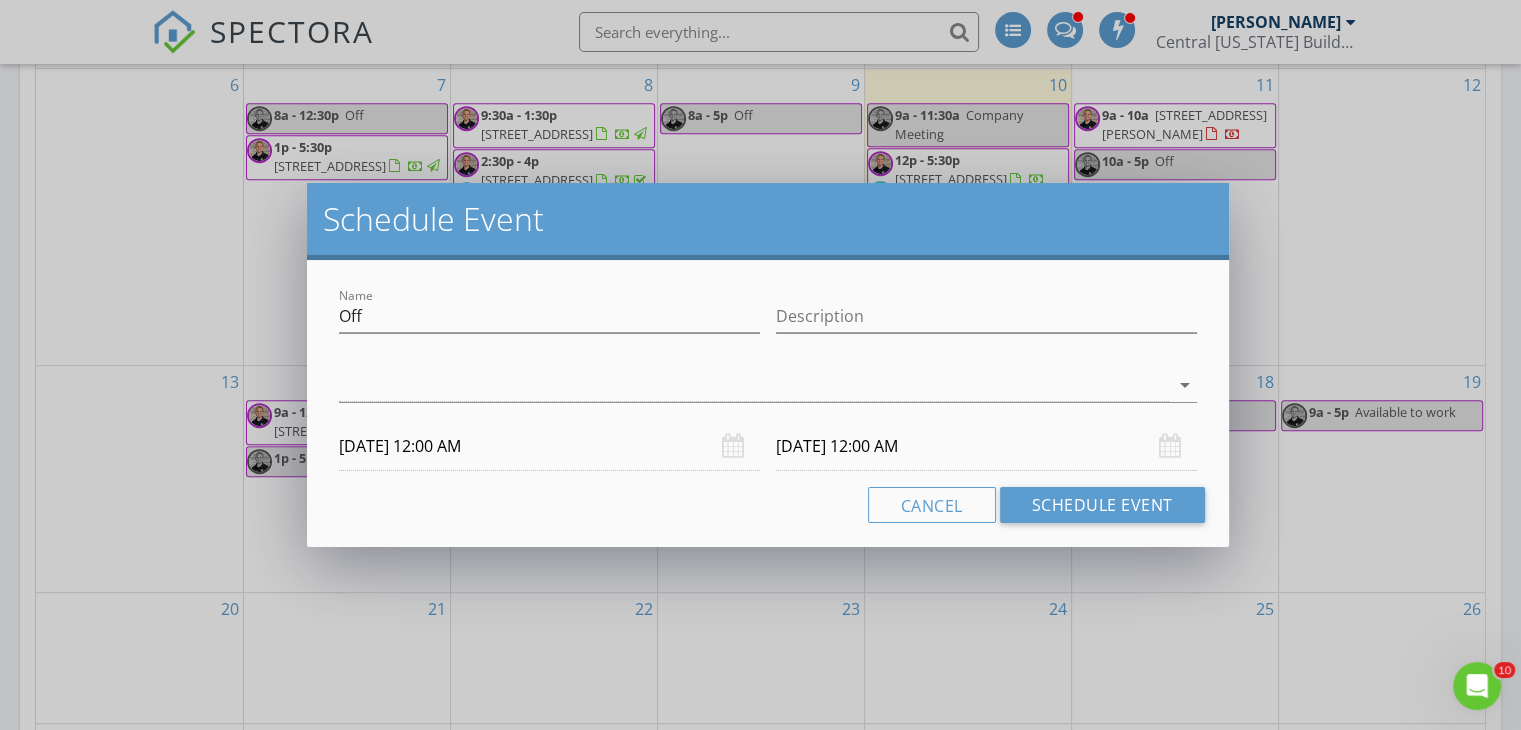 click on "arrow_drop_down" at bounding box center [768, 395] 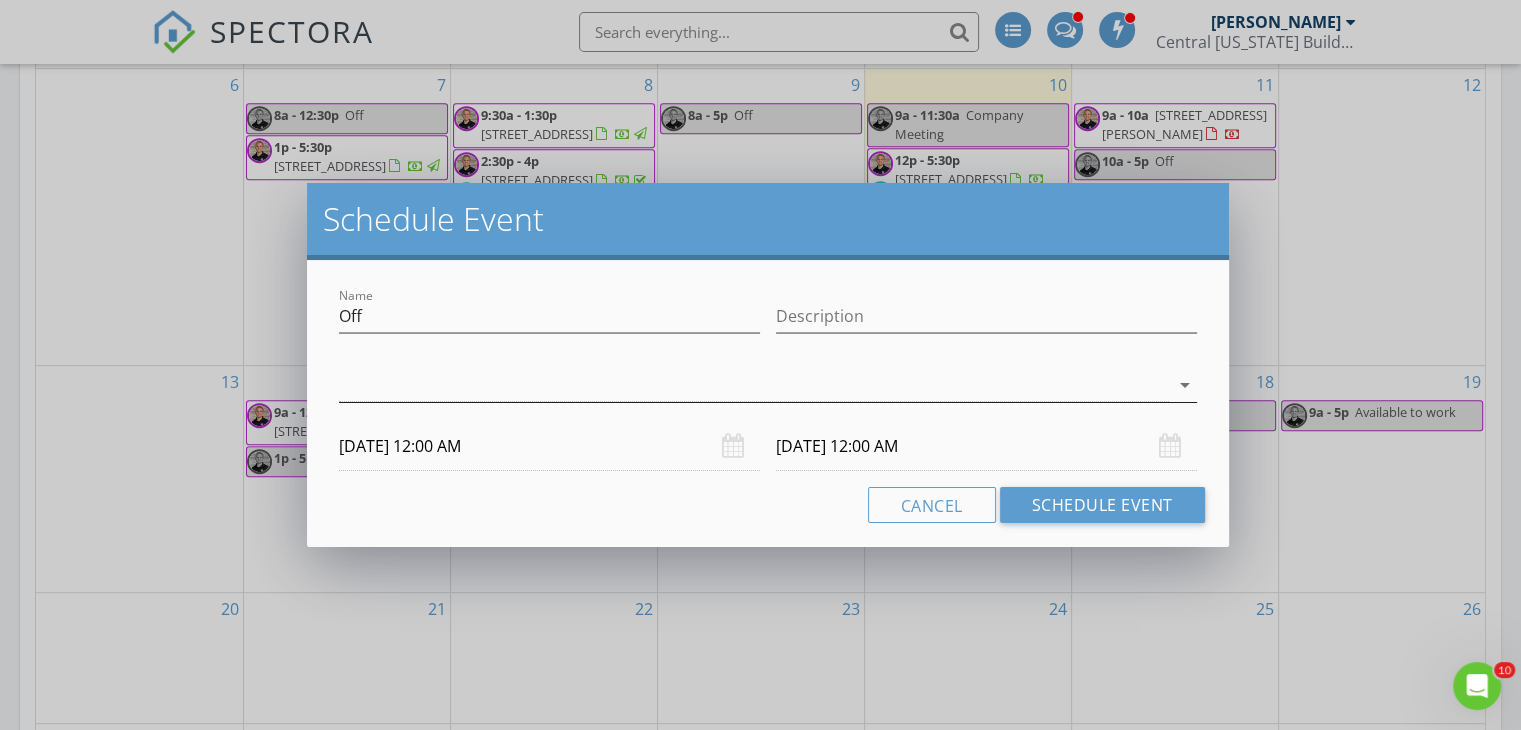 click at bounding box center (754, 385) 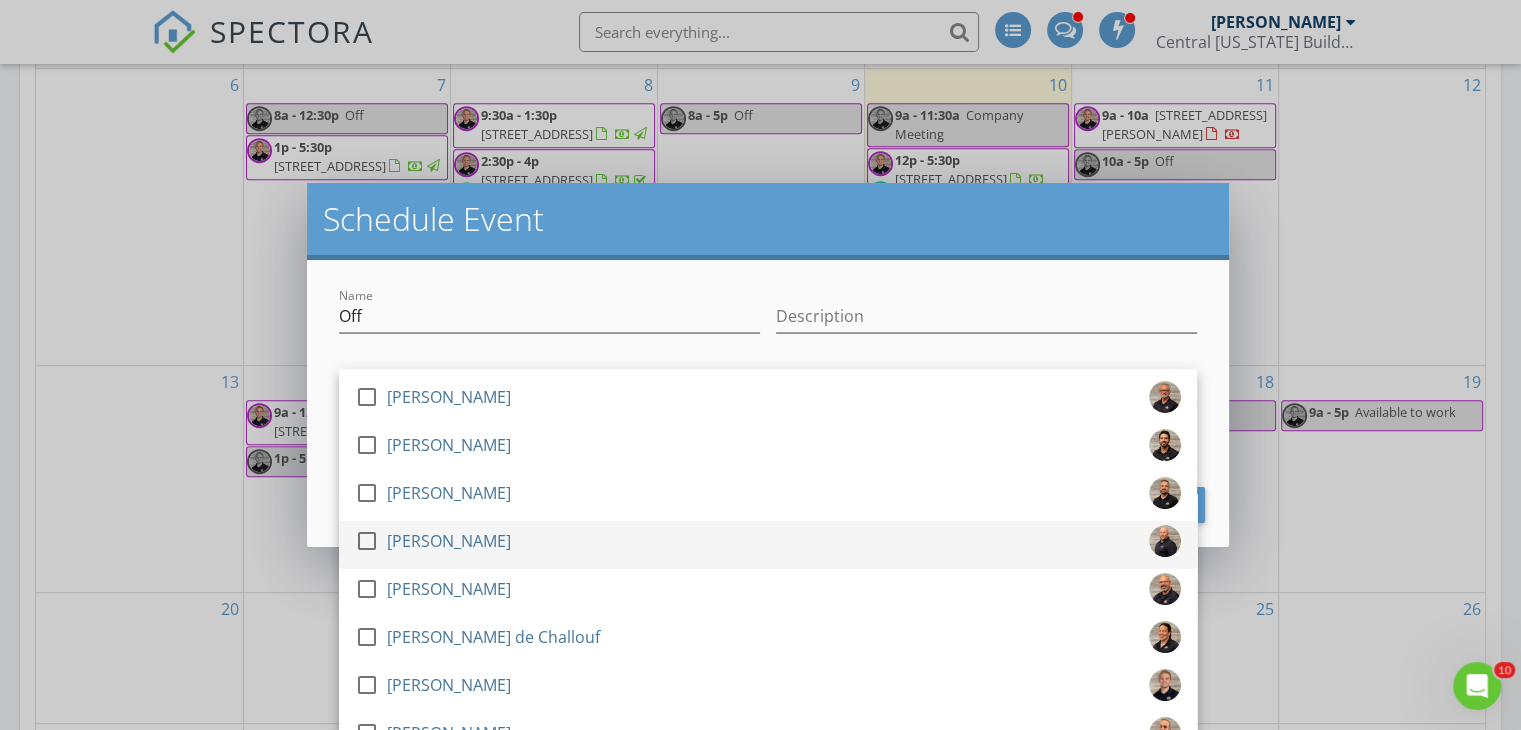 scroll, scrollTop: 500, scrollLeft: 0, axis: vertical 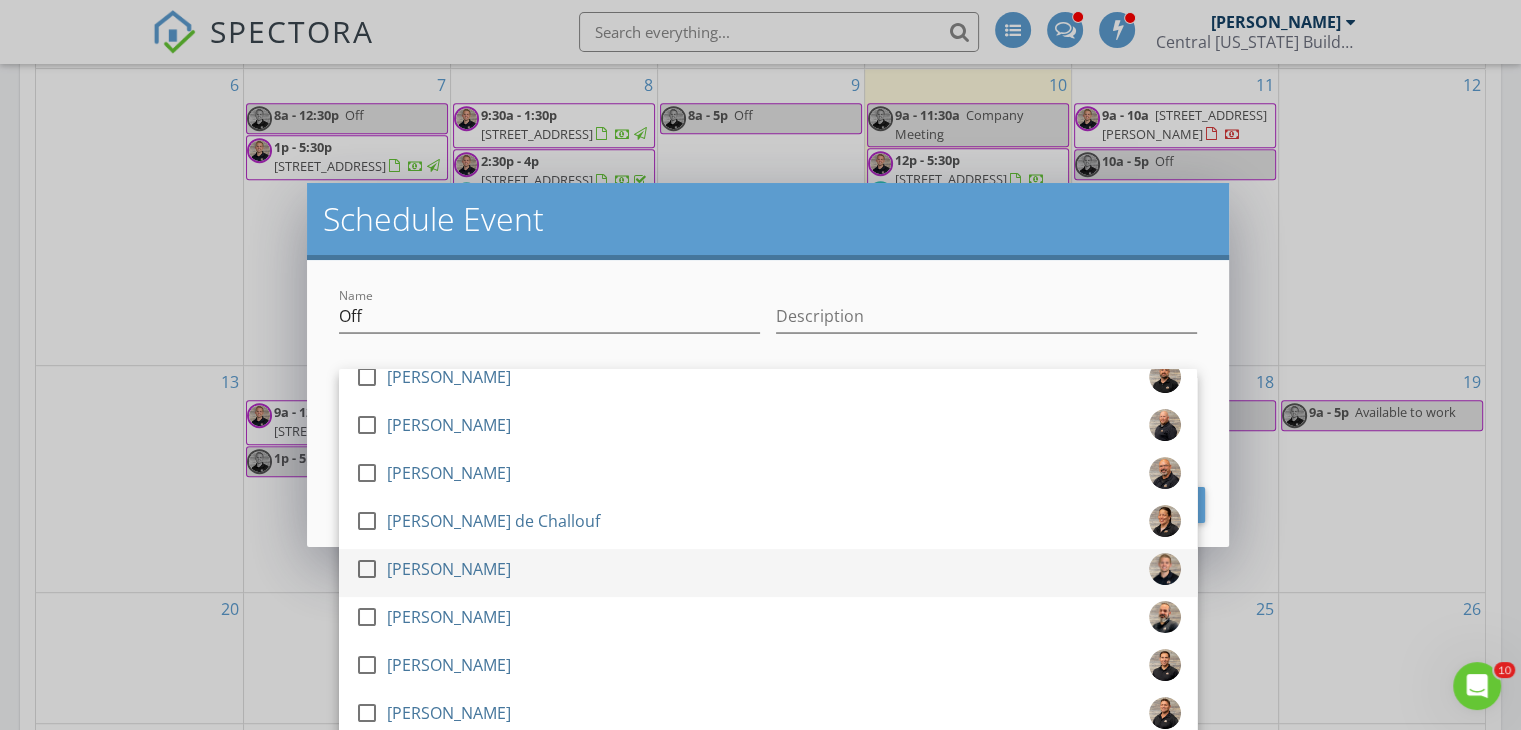 click at bounding box center (367, 569) 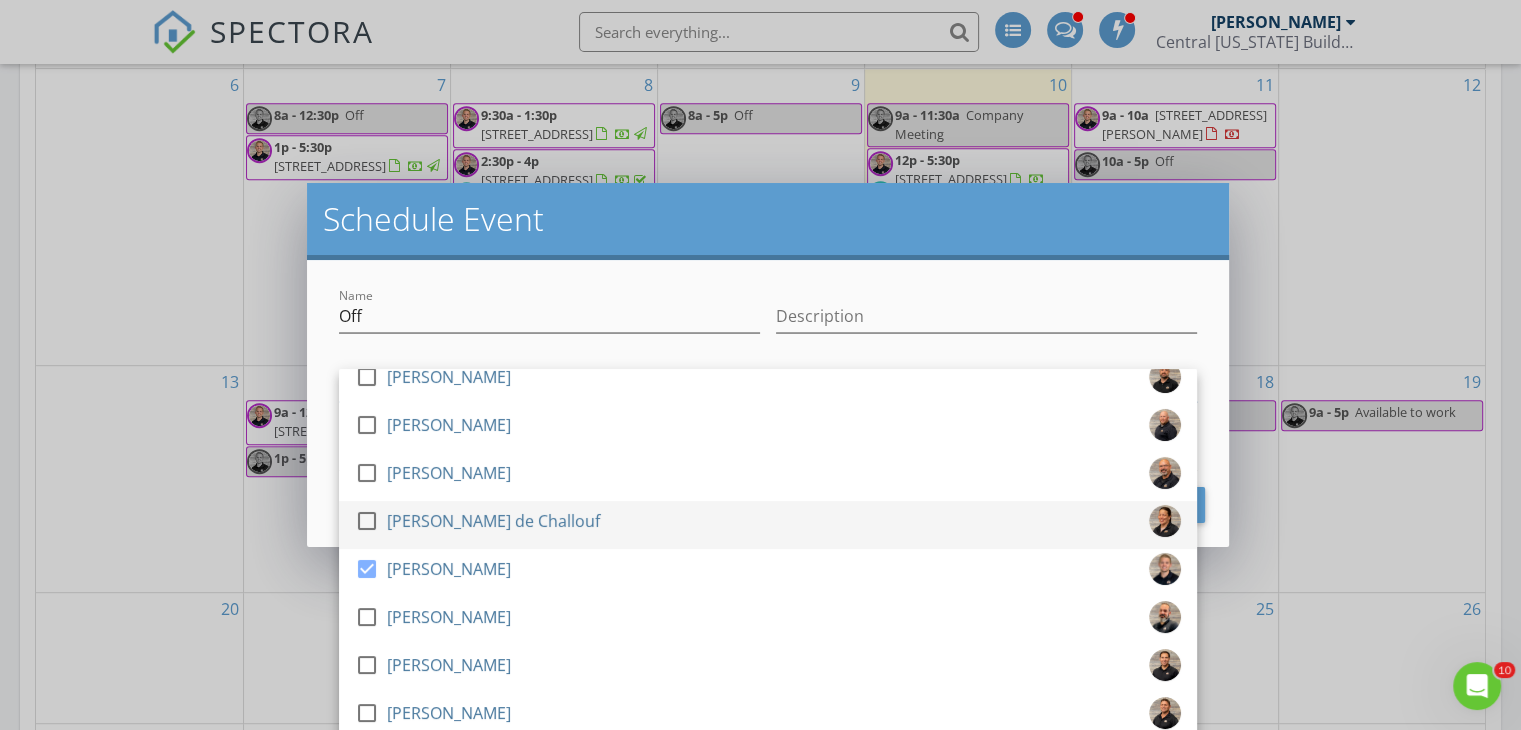 scroll, scrollTop: 672, scrollLeft: 0, axis: vertical 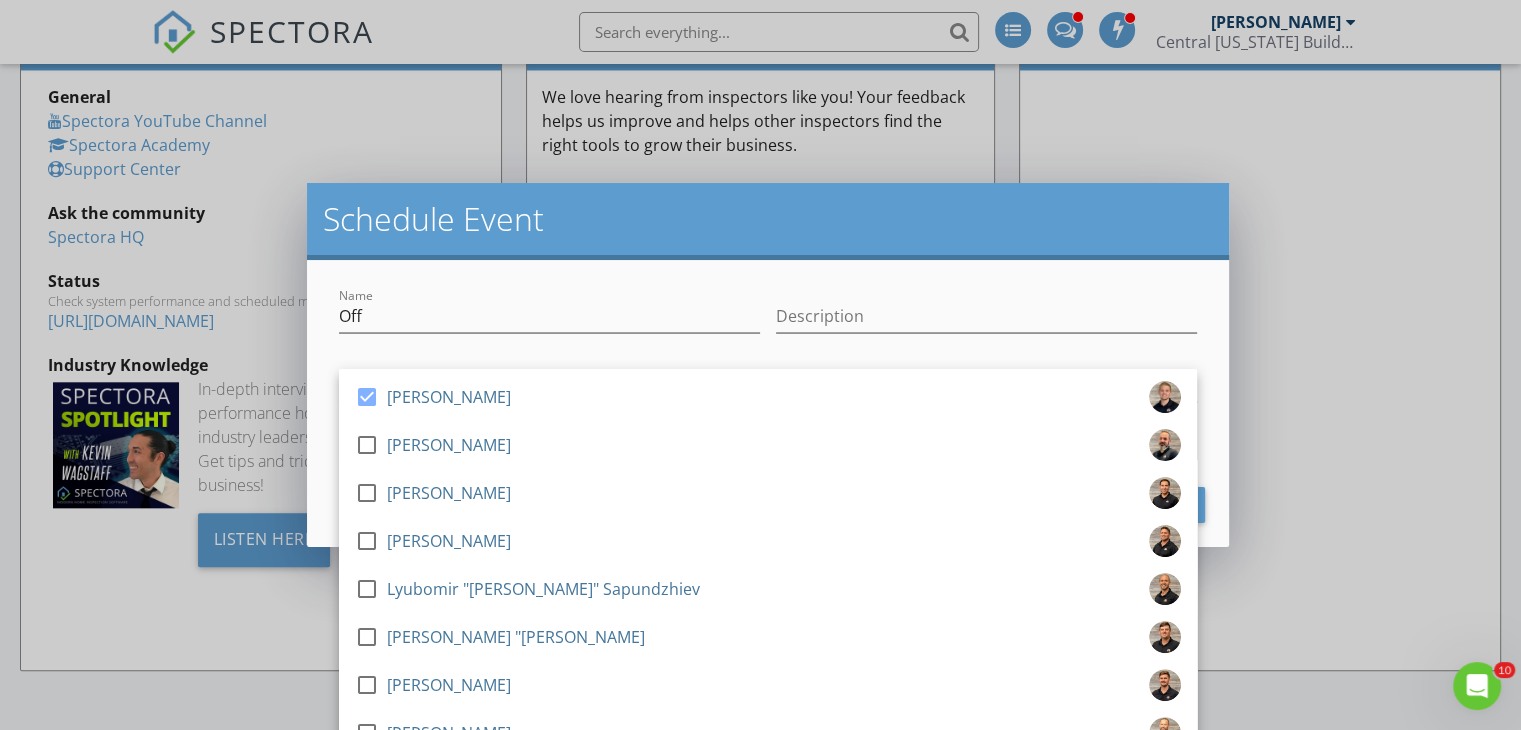 click on "Schedule Event" at bounding box center [768, 221] 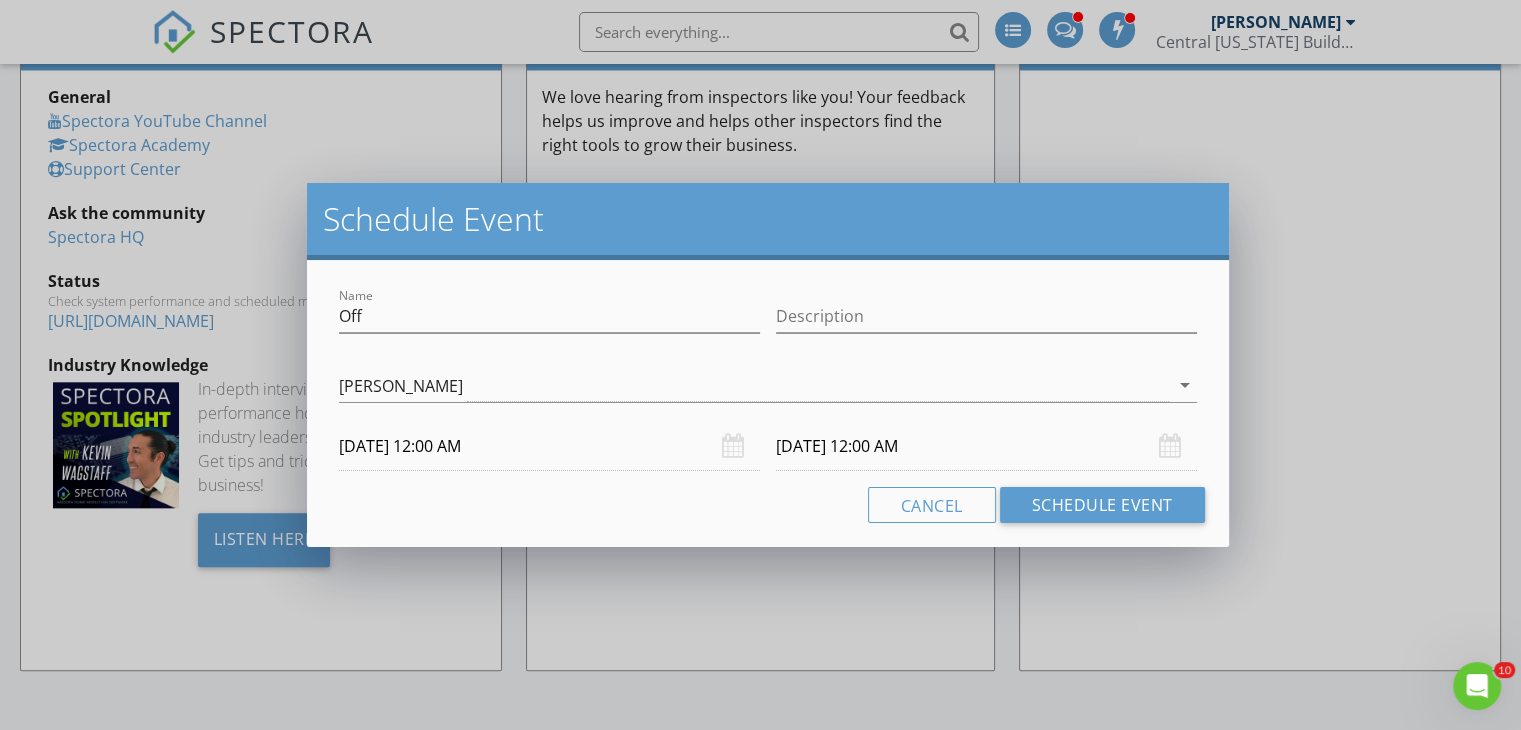 click on "[DATE] 12:00 AM" at bounding box center [549, 446] 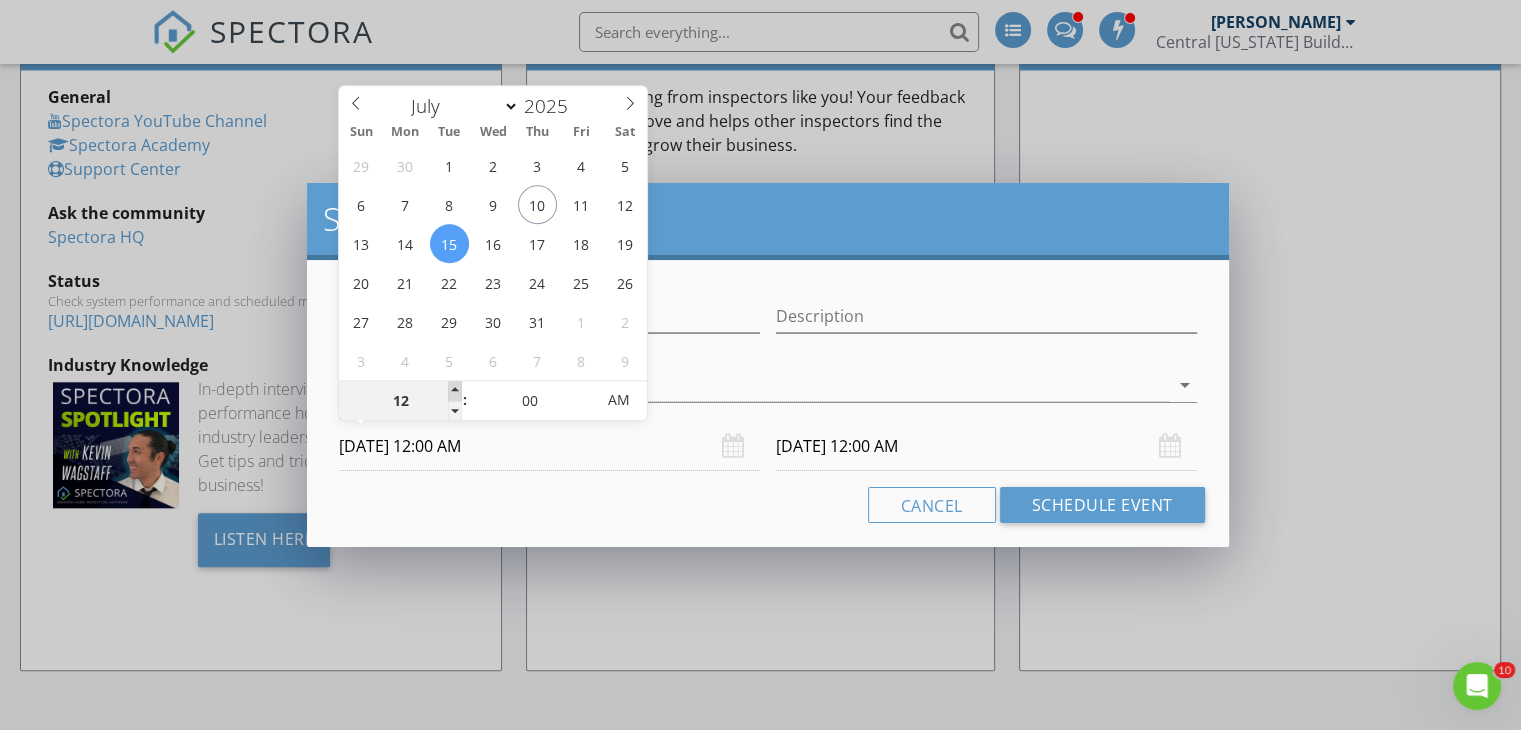 type on "01" 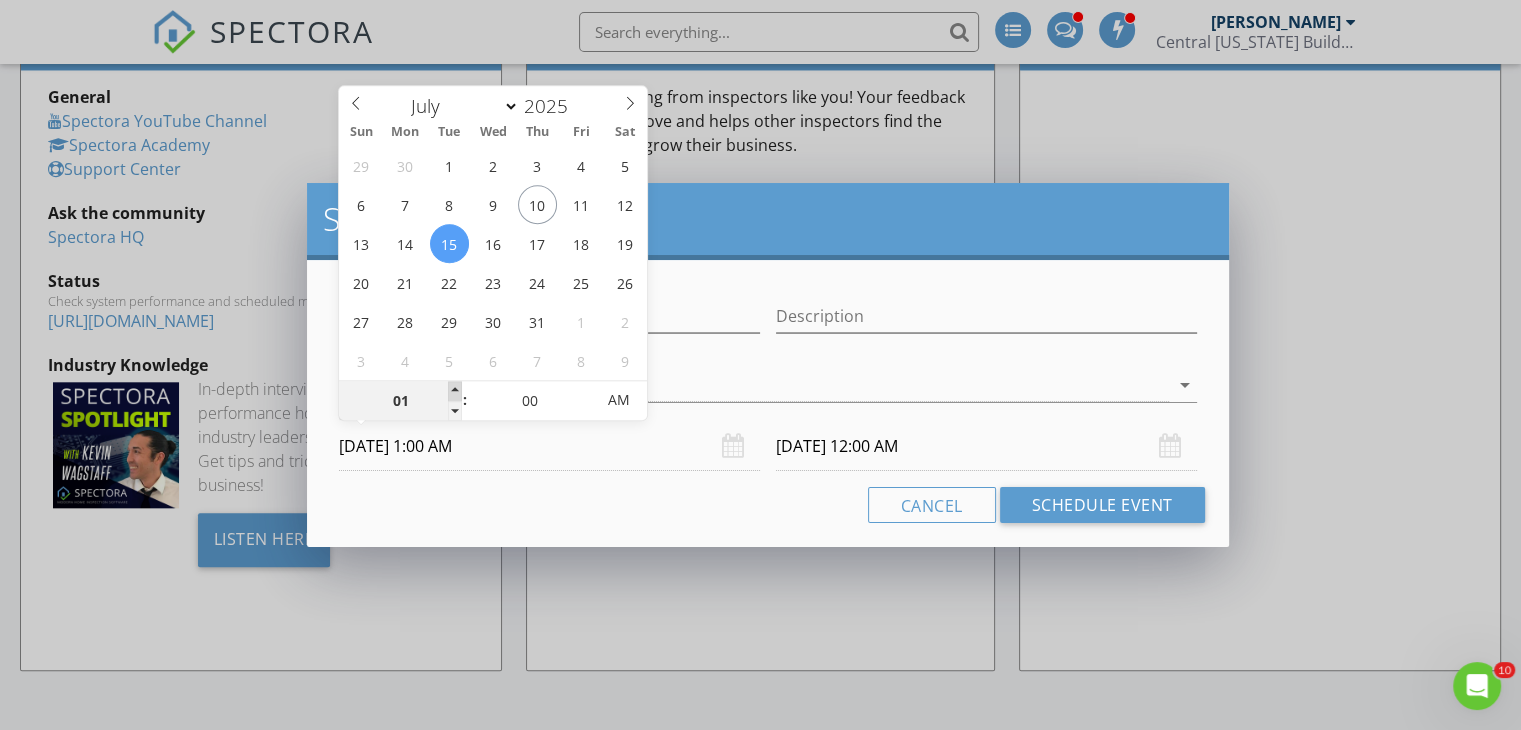 click at bounding box center (455, 391) 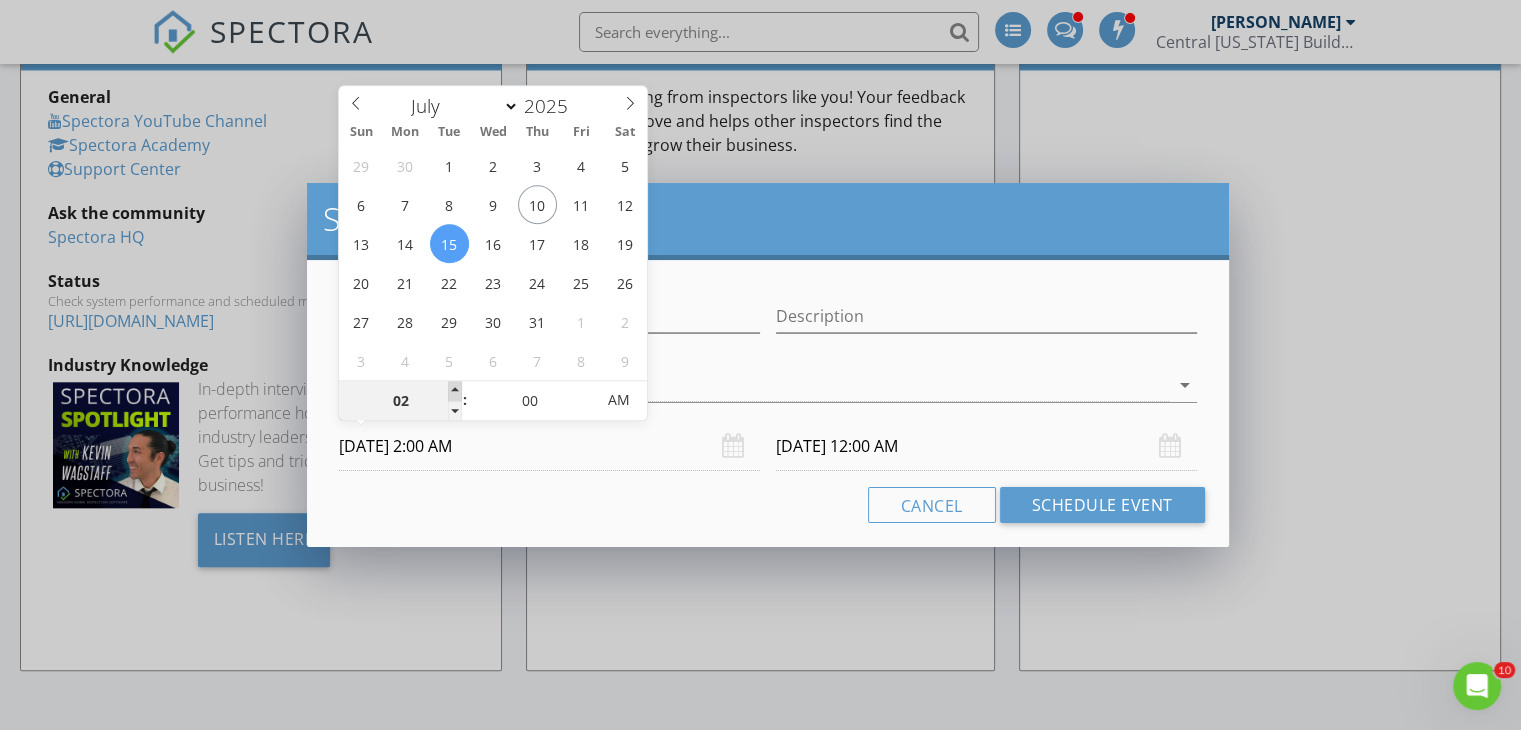 click at bounding box center (455, 391) 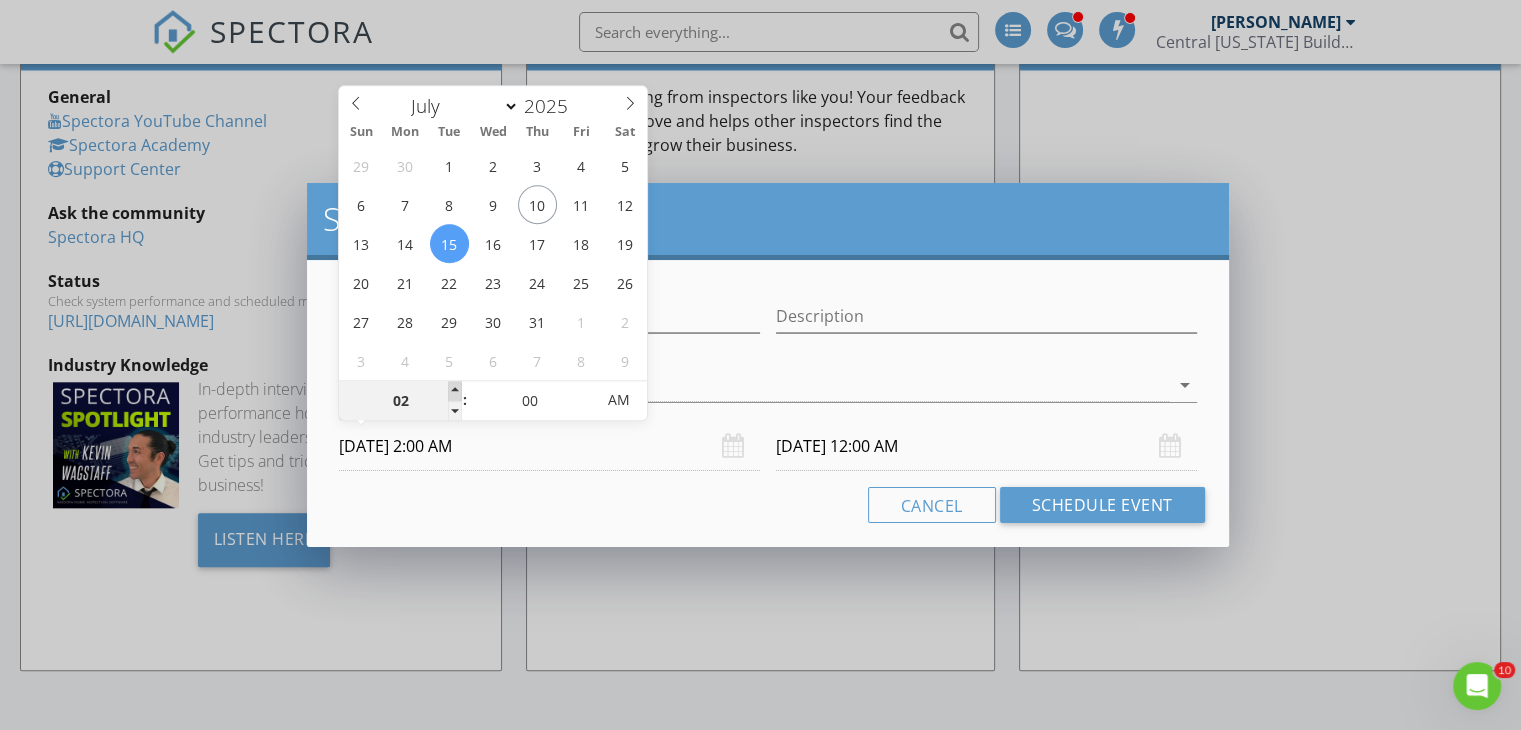 type on "03" 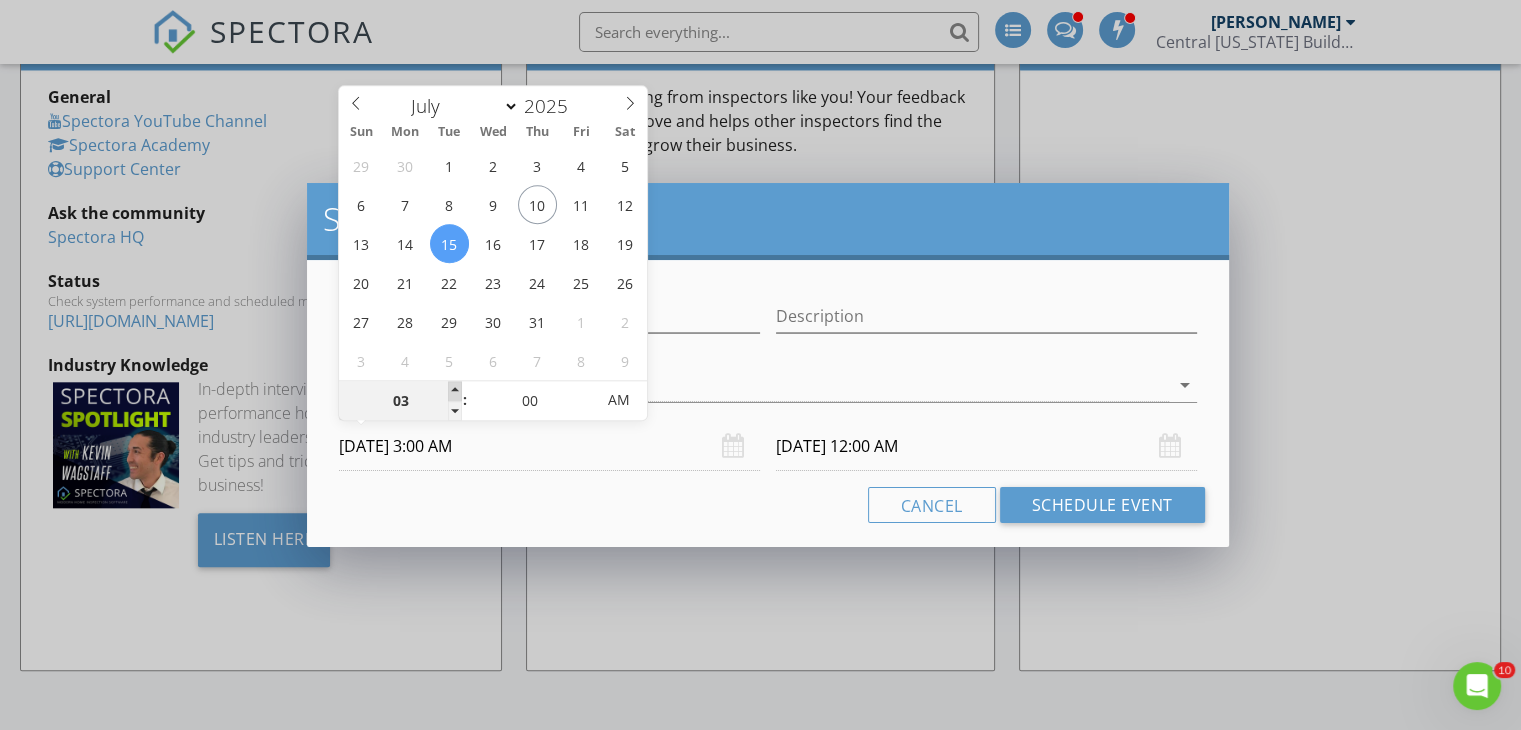 click at bounding box center (455, 391) 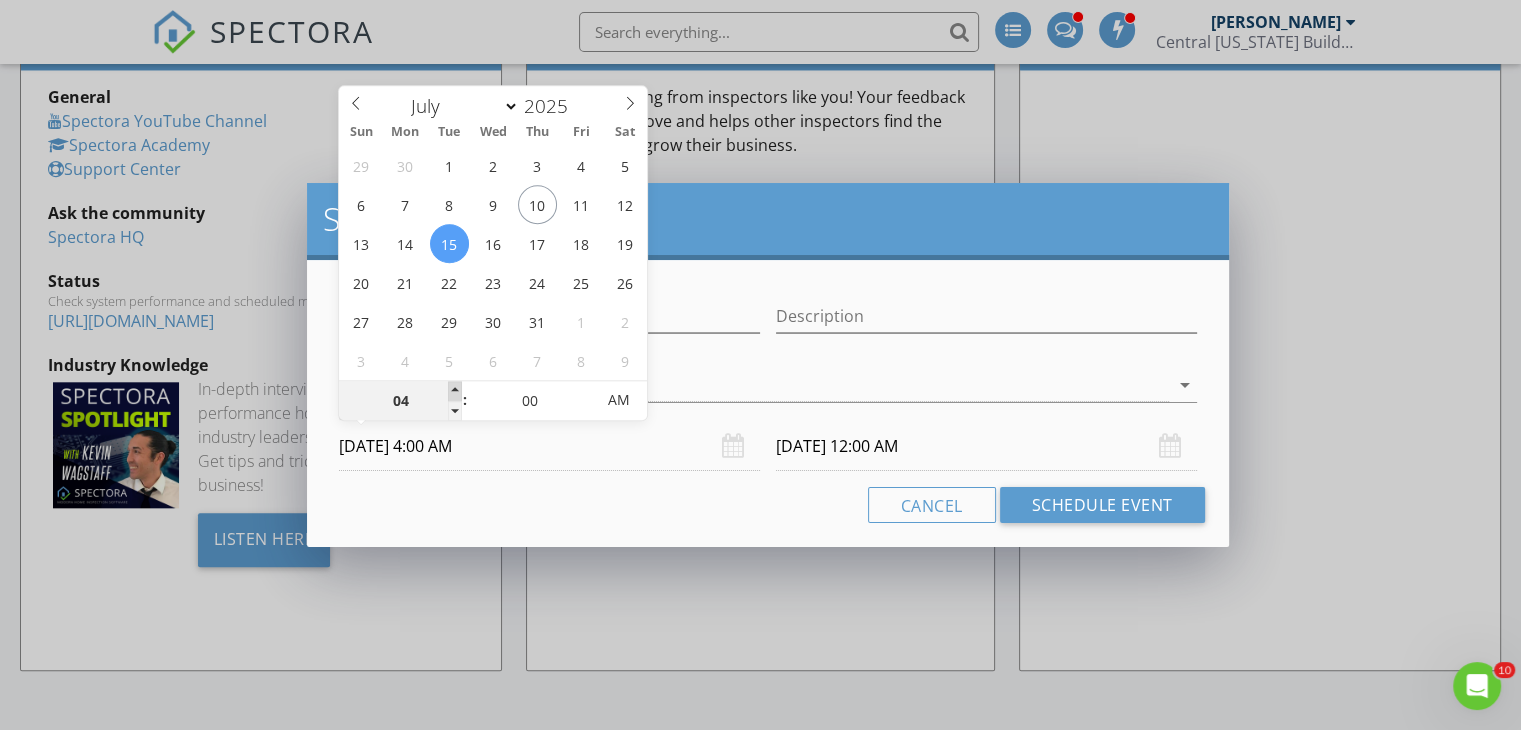 click at bounding box center [455, 391] 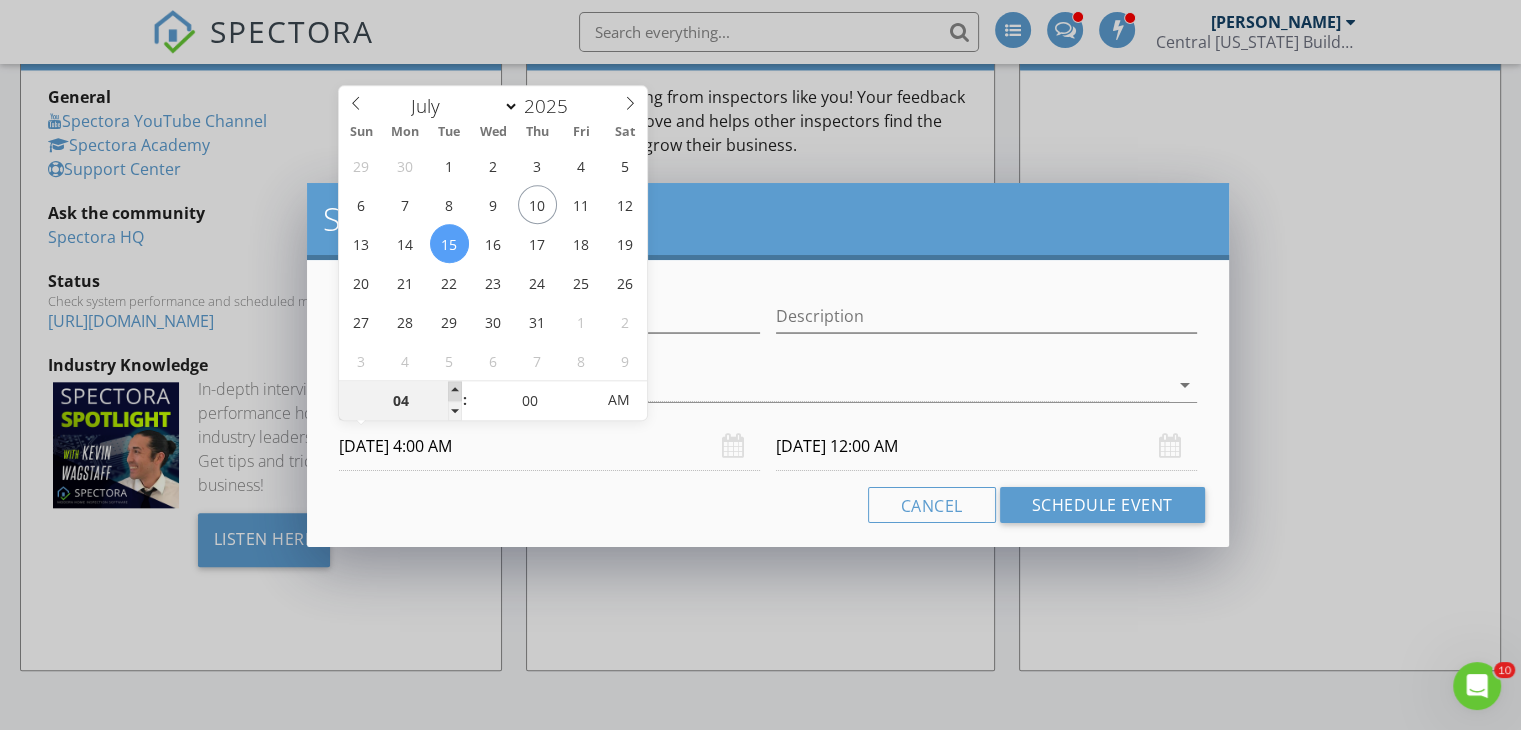 type on "05" 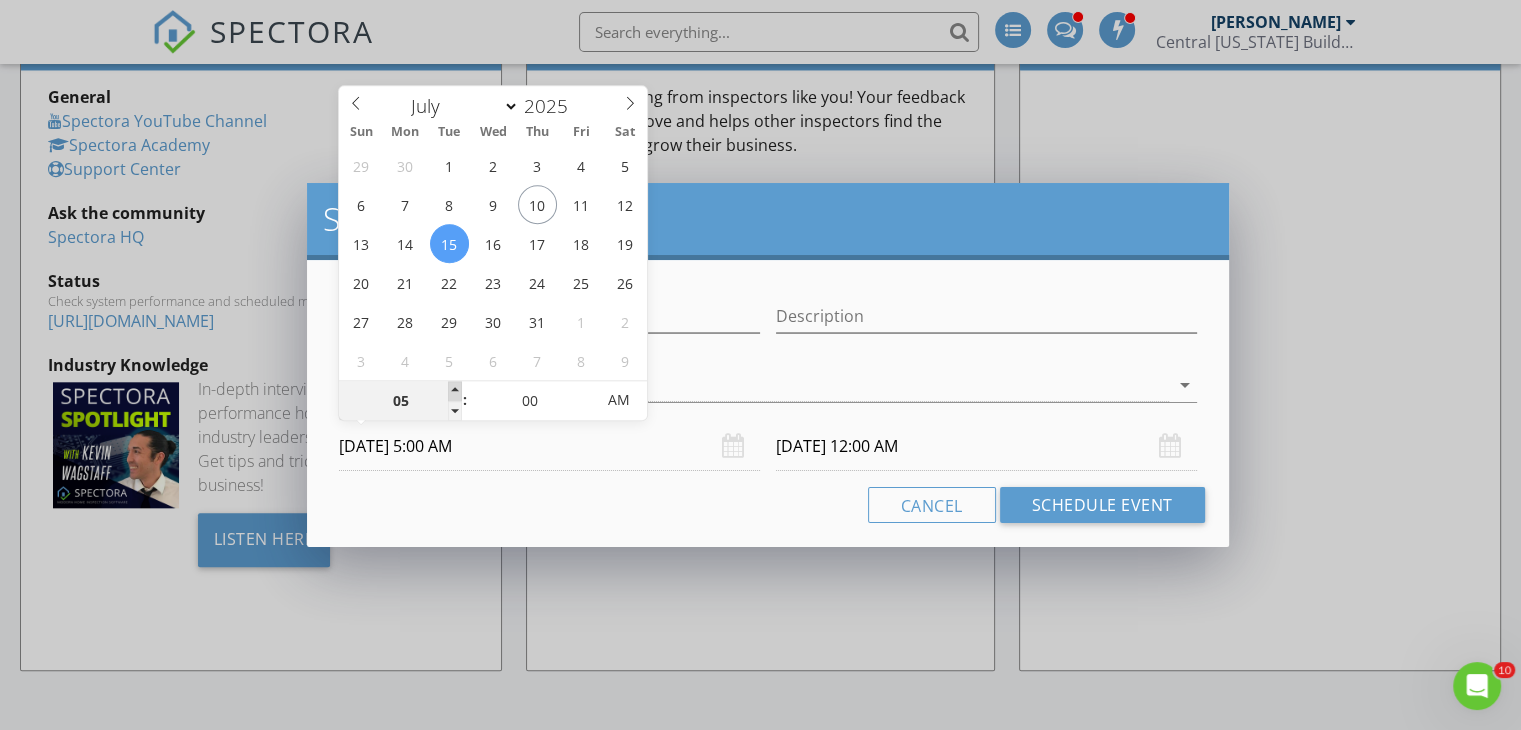 click at bounding box center (455, 391) 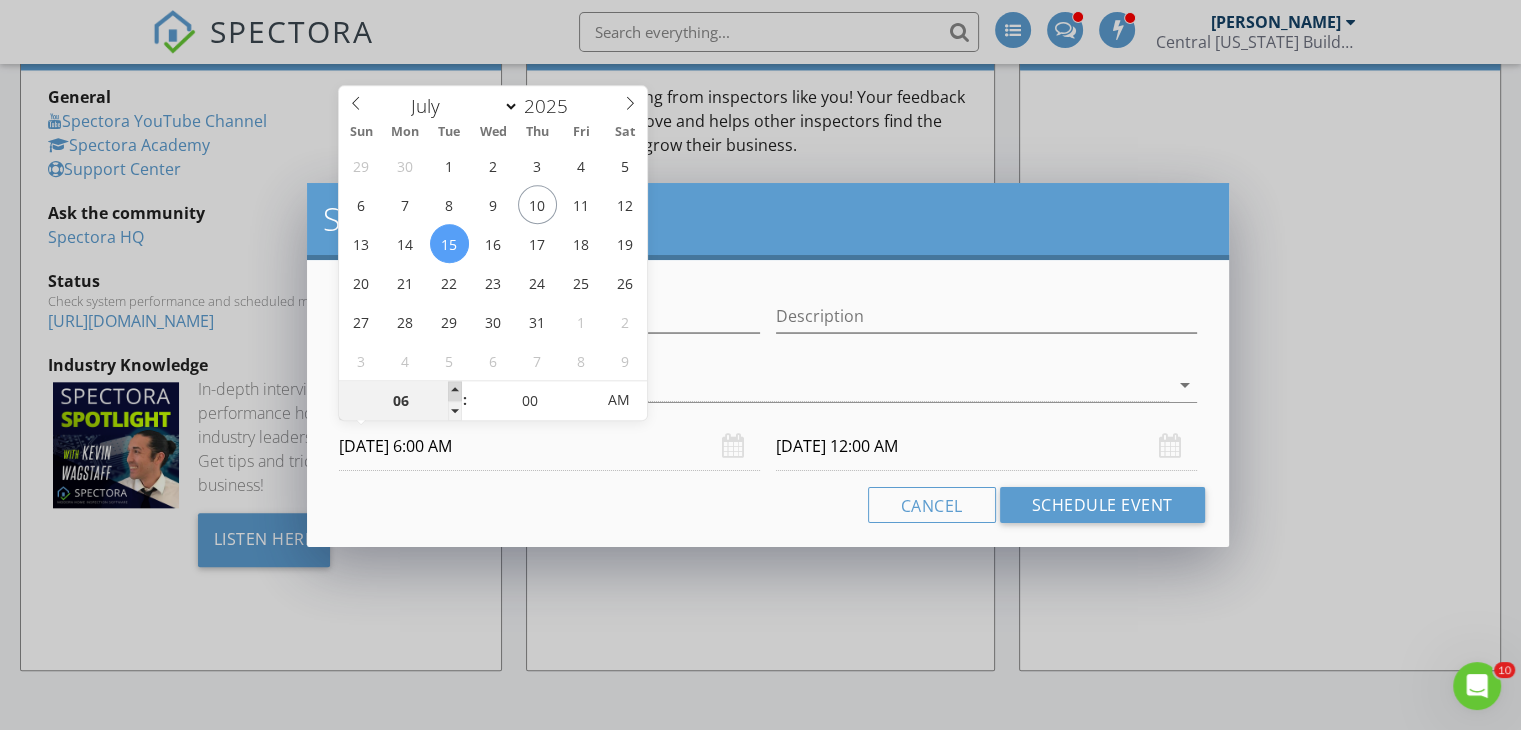 click at bounding box center [455, 391] 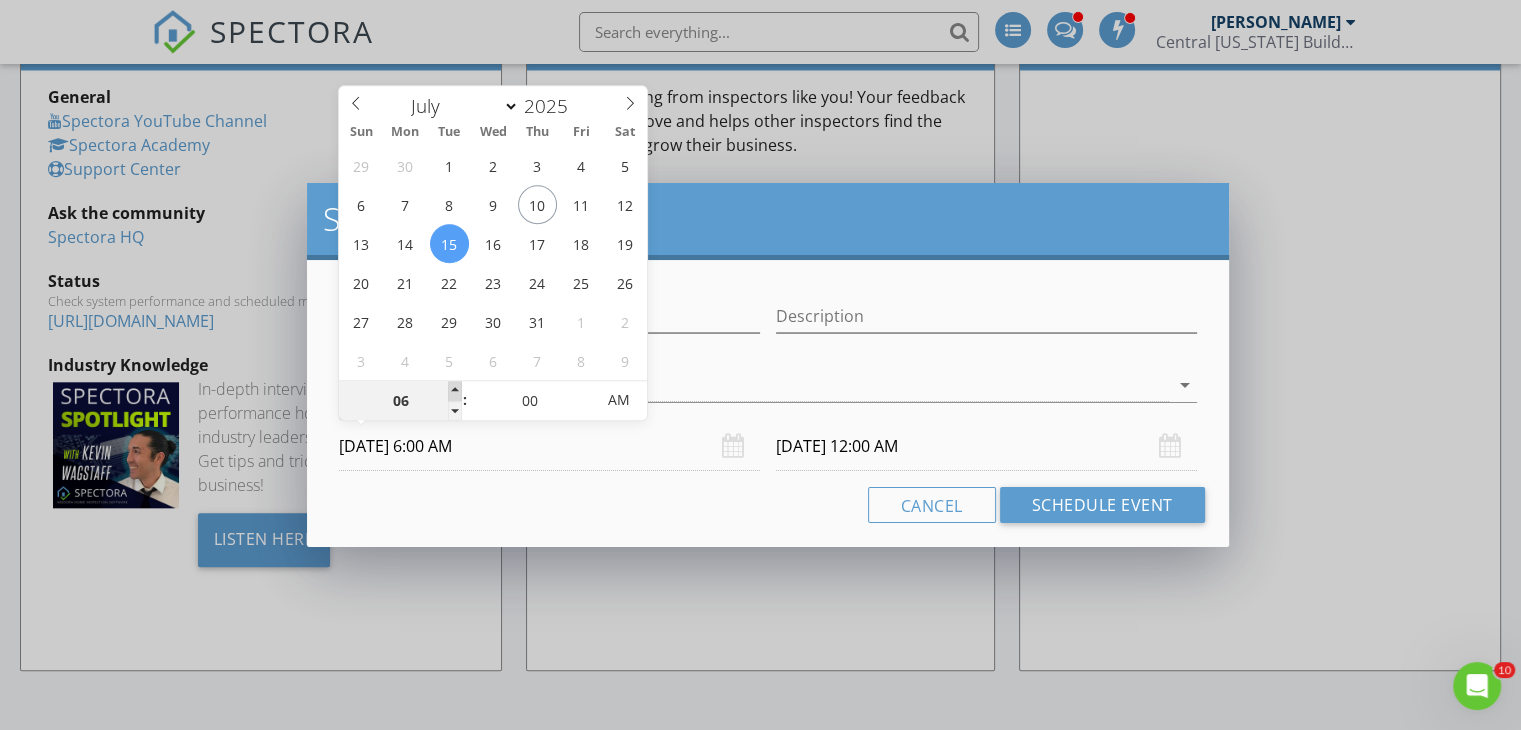 type on "[DATE] 6:00 AM" 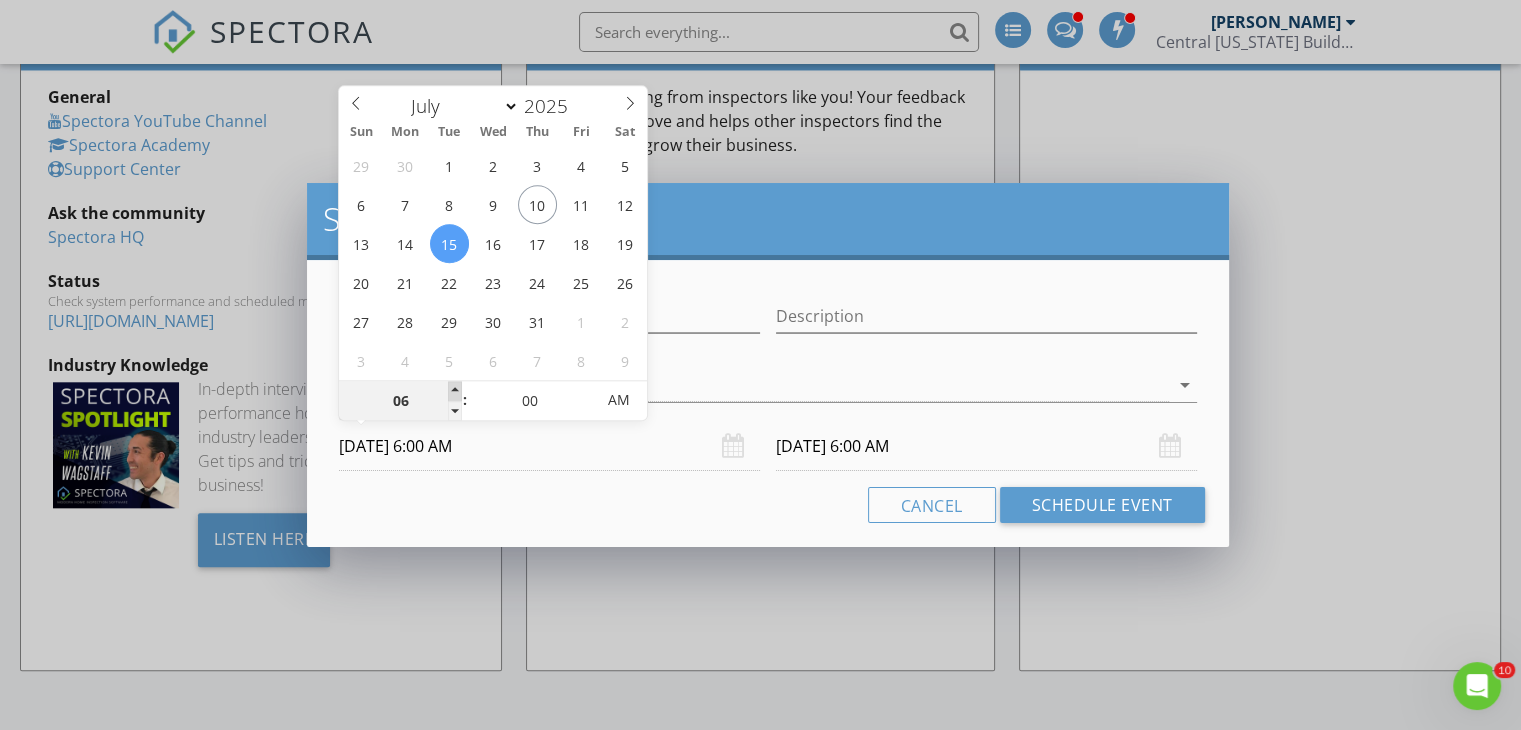 type on "07" 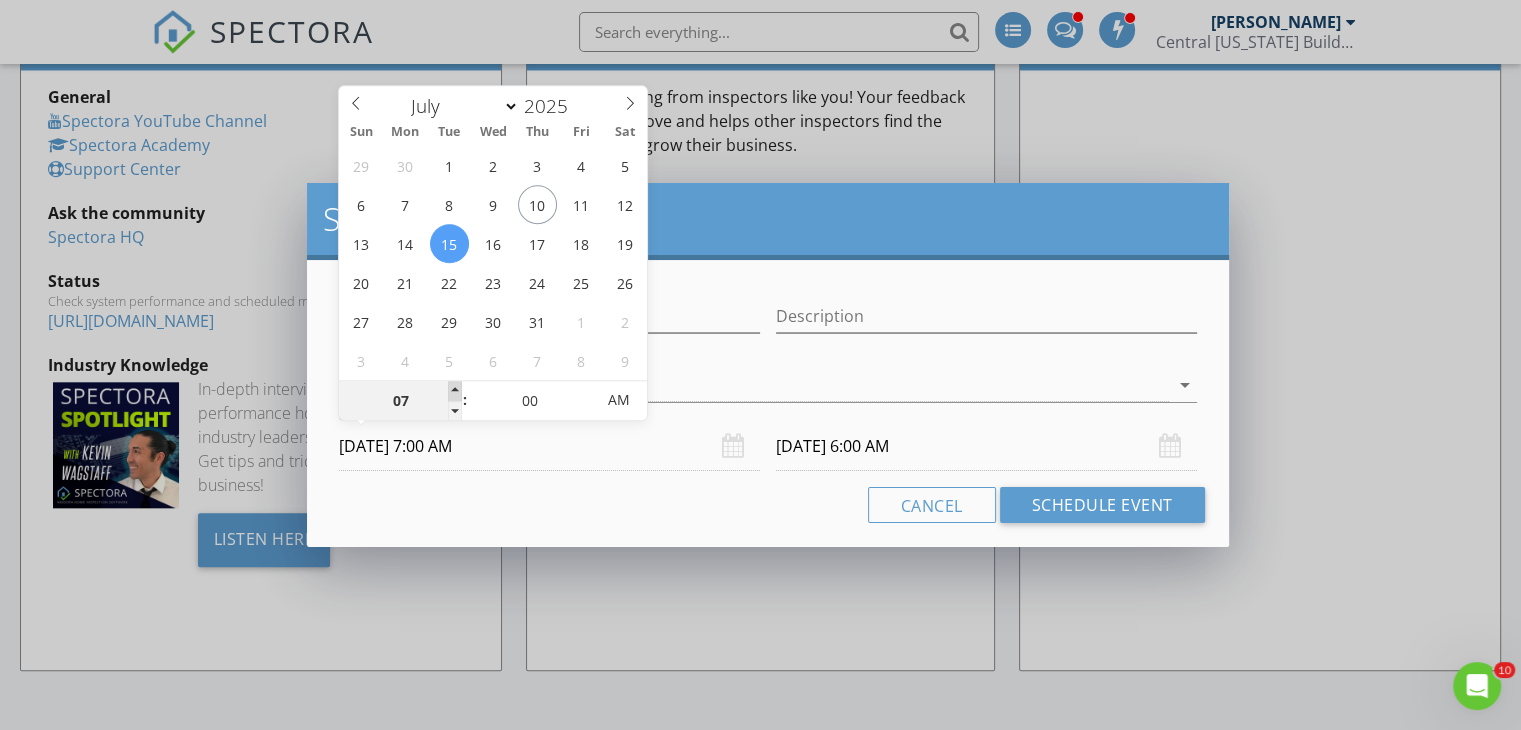 click at bounding box center (455, 391) 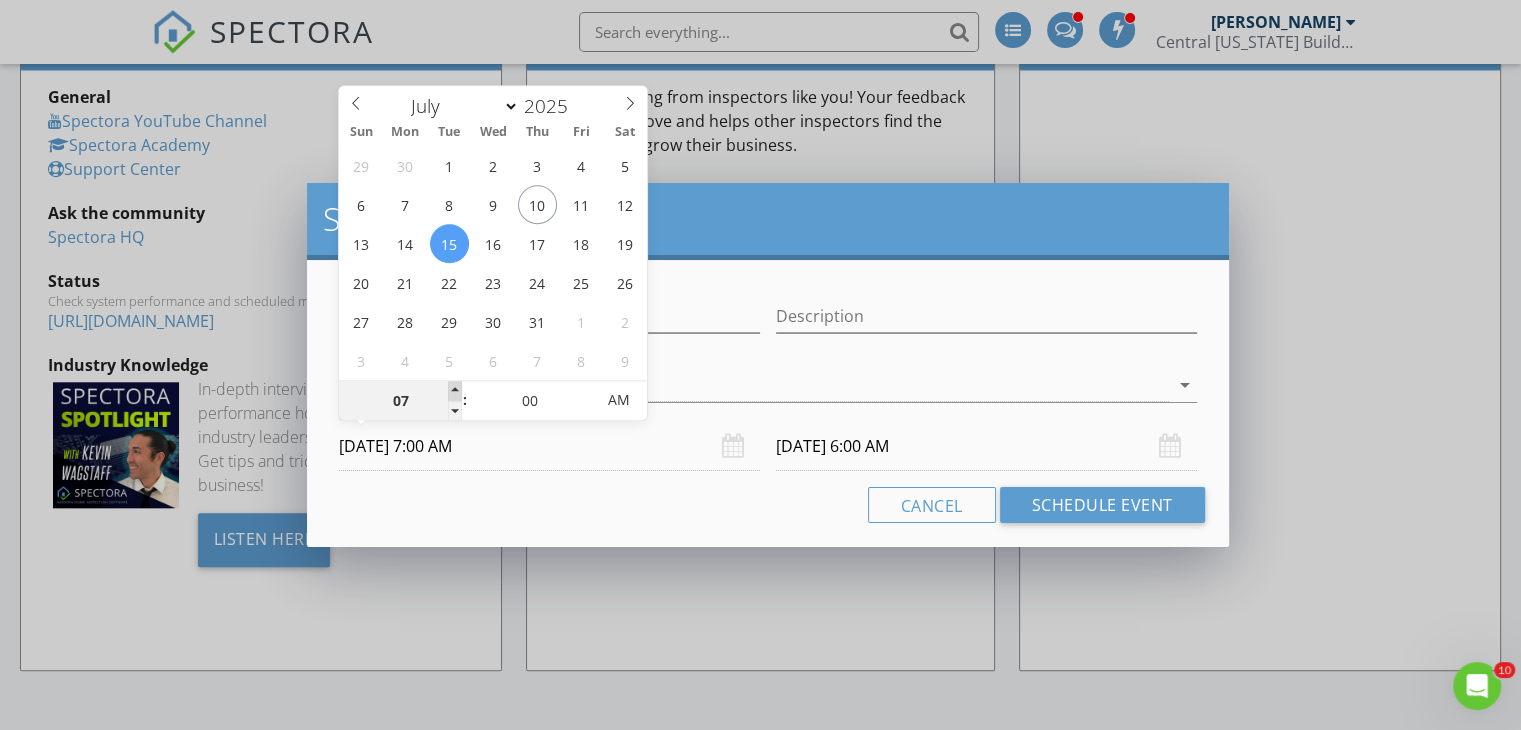 type on "[DATE] 7:00 AM" 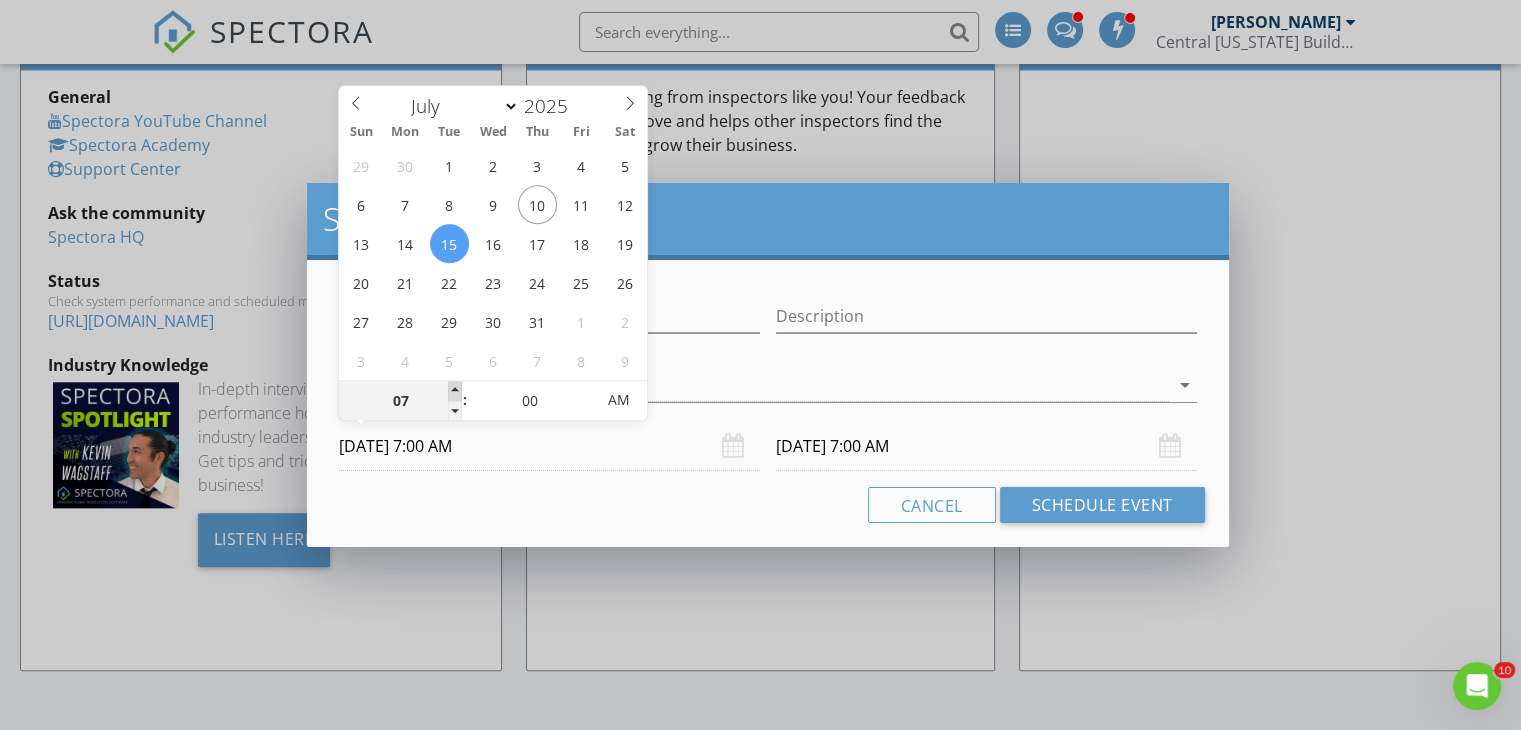 type on "08" 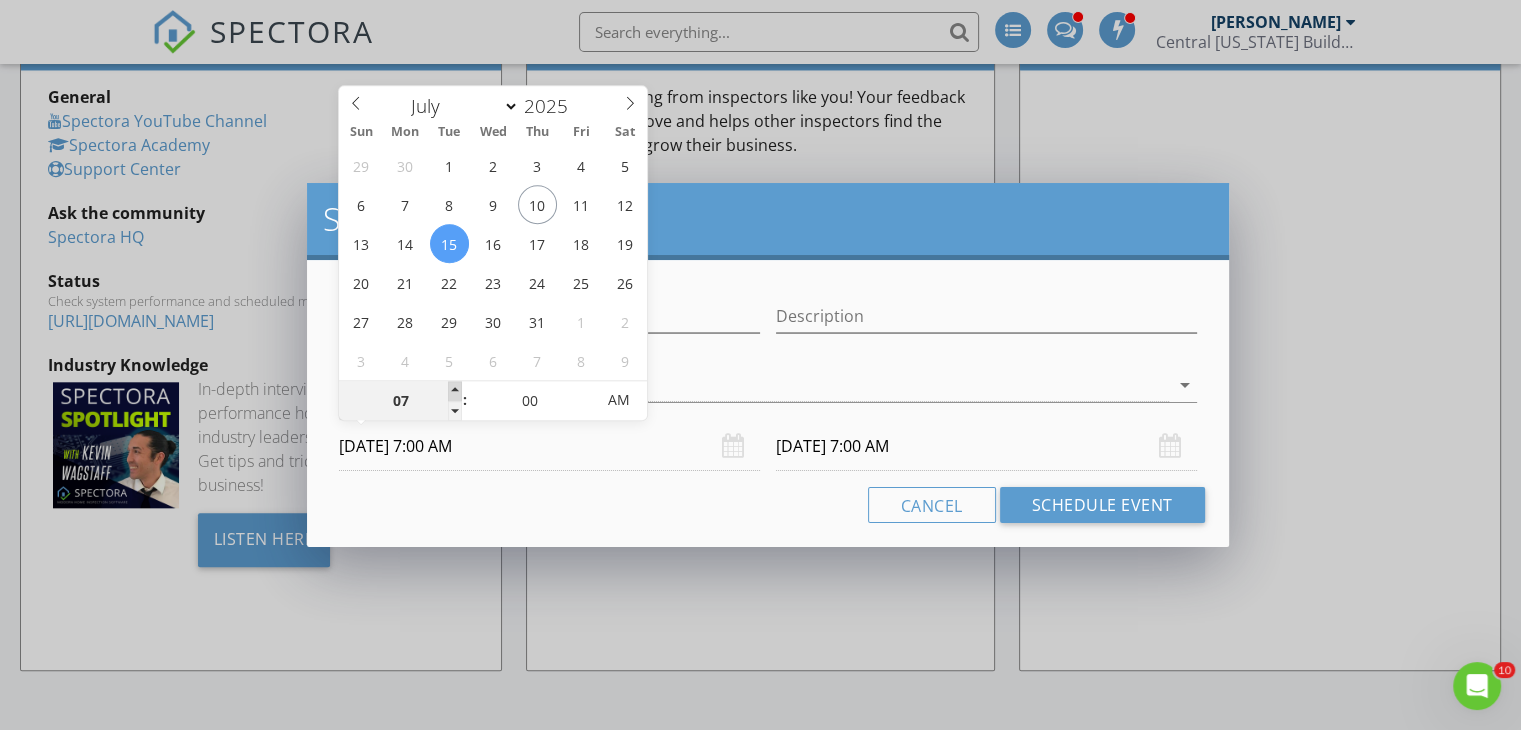 type on "[DATE] 8:00 AM" 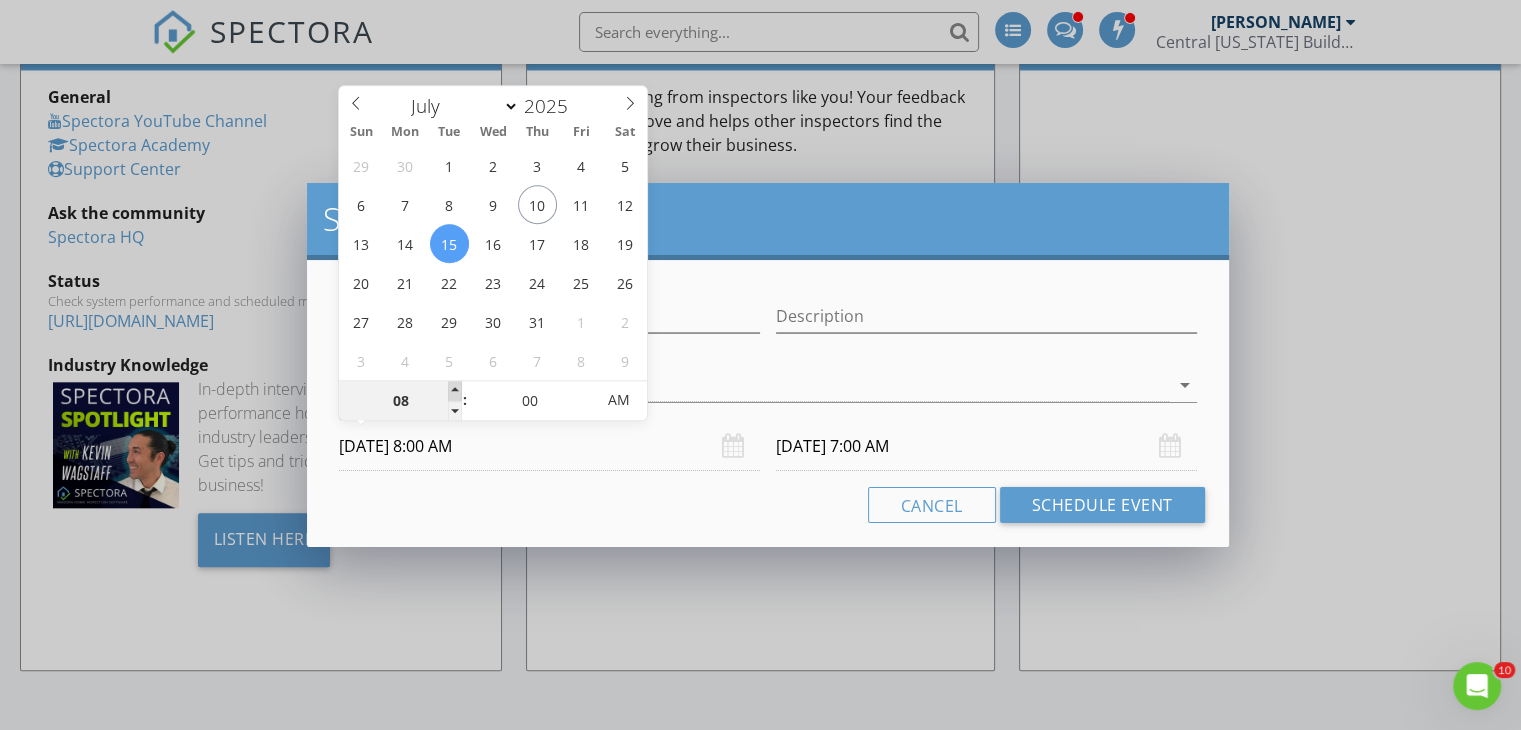 click at bounding box center [455, 391] 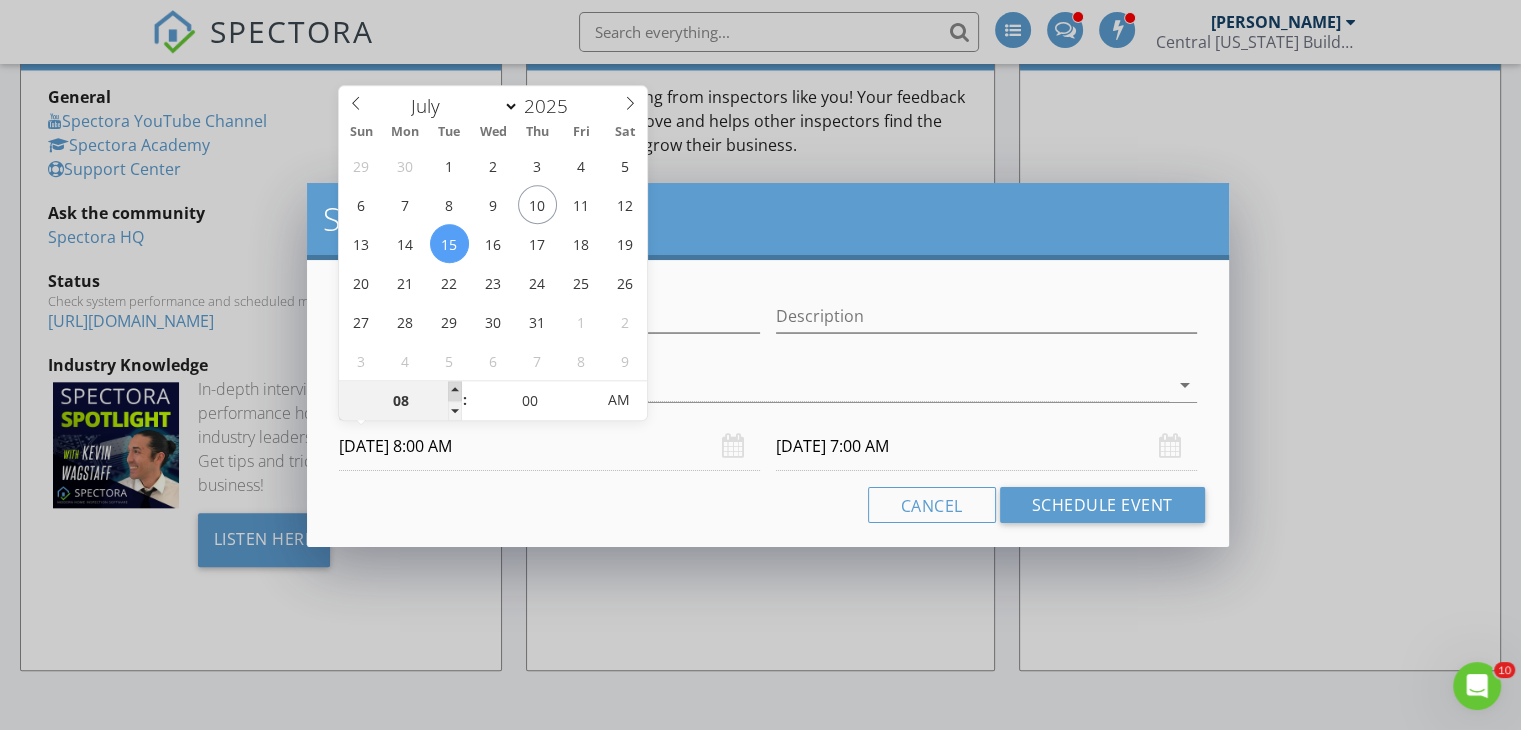 type on "08" 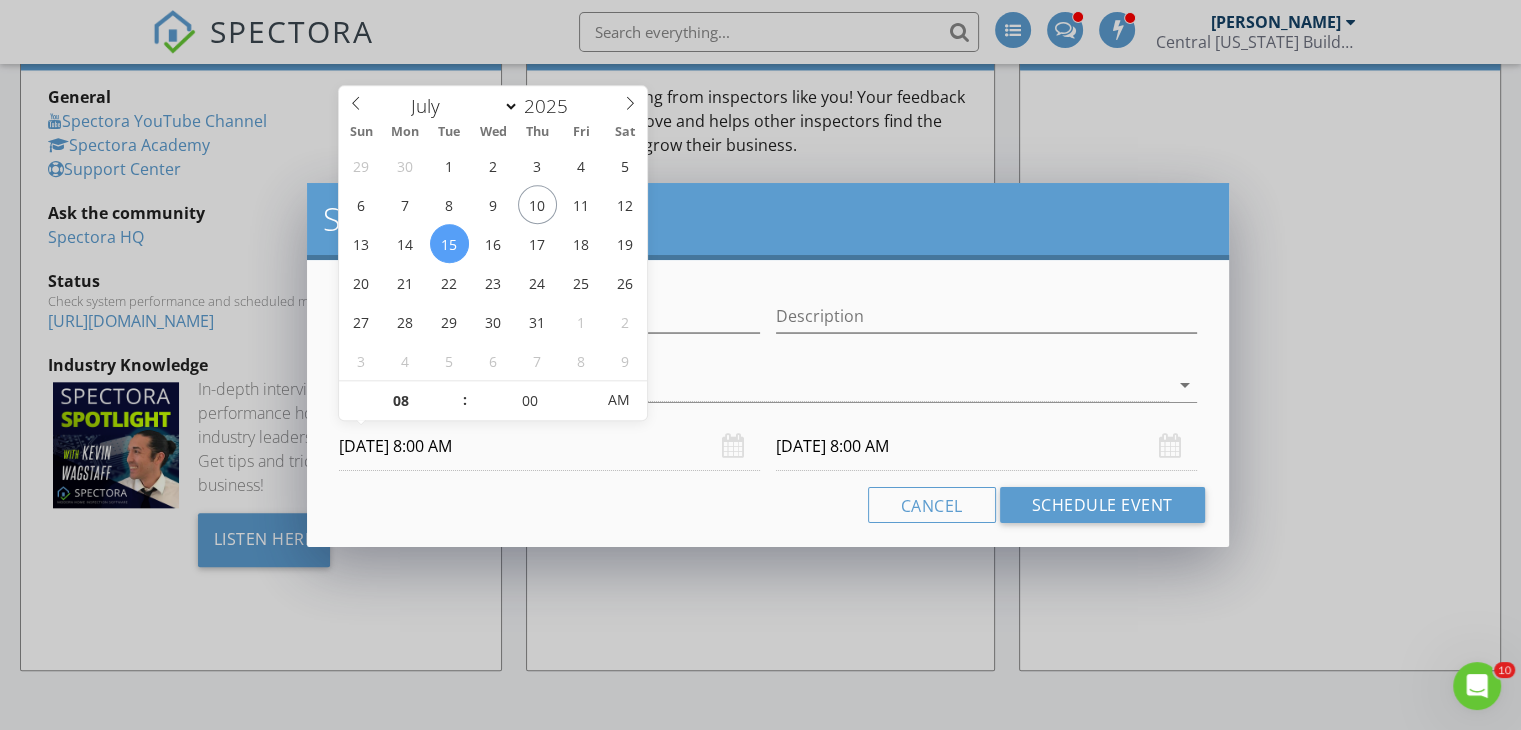 click on "[DATE] 8:00 AM" at bounding box center [986, 446] 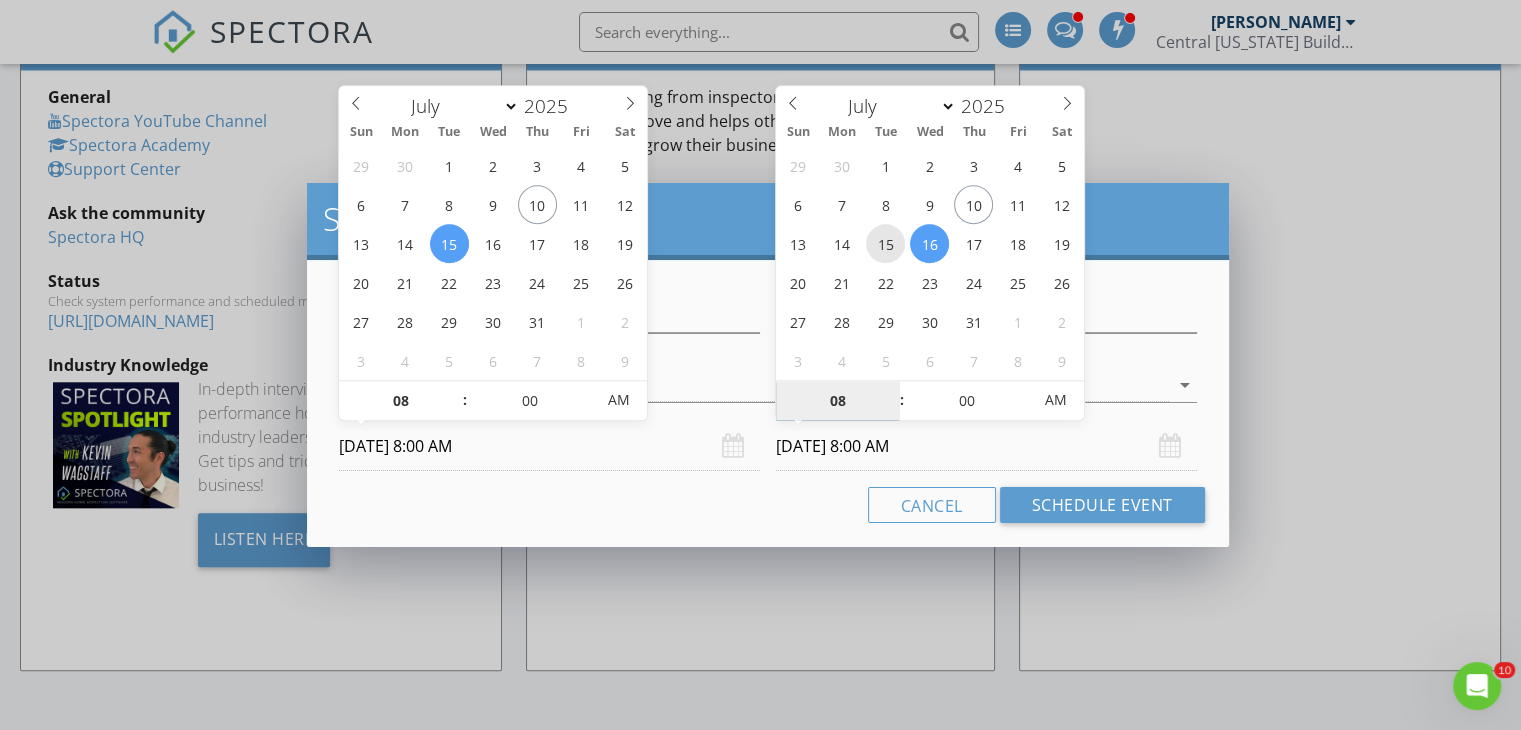 type on "[DATE] 8:00 AM" 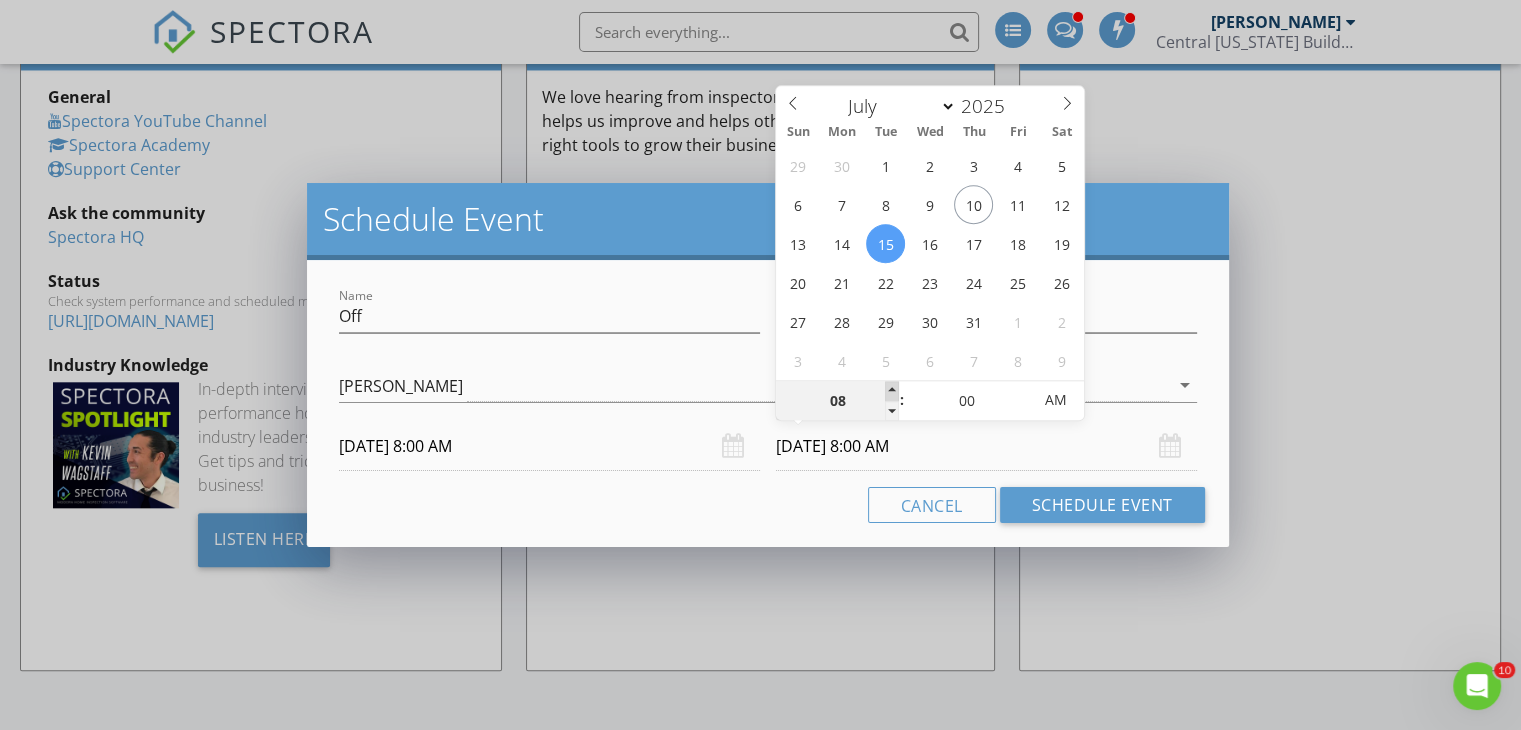 type on "09" 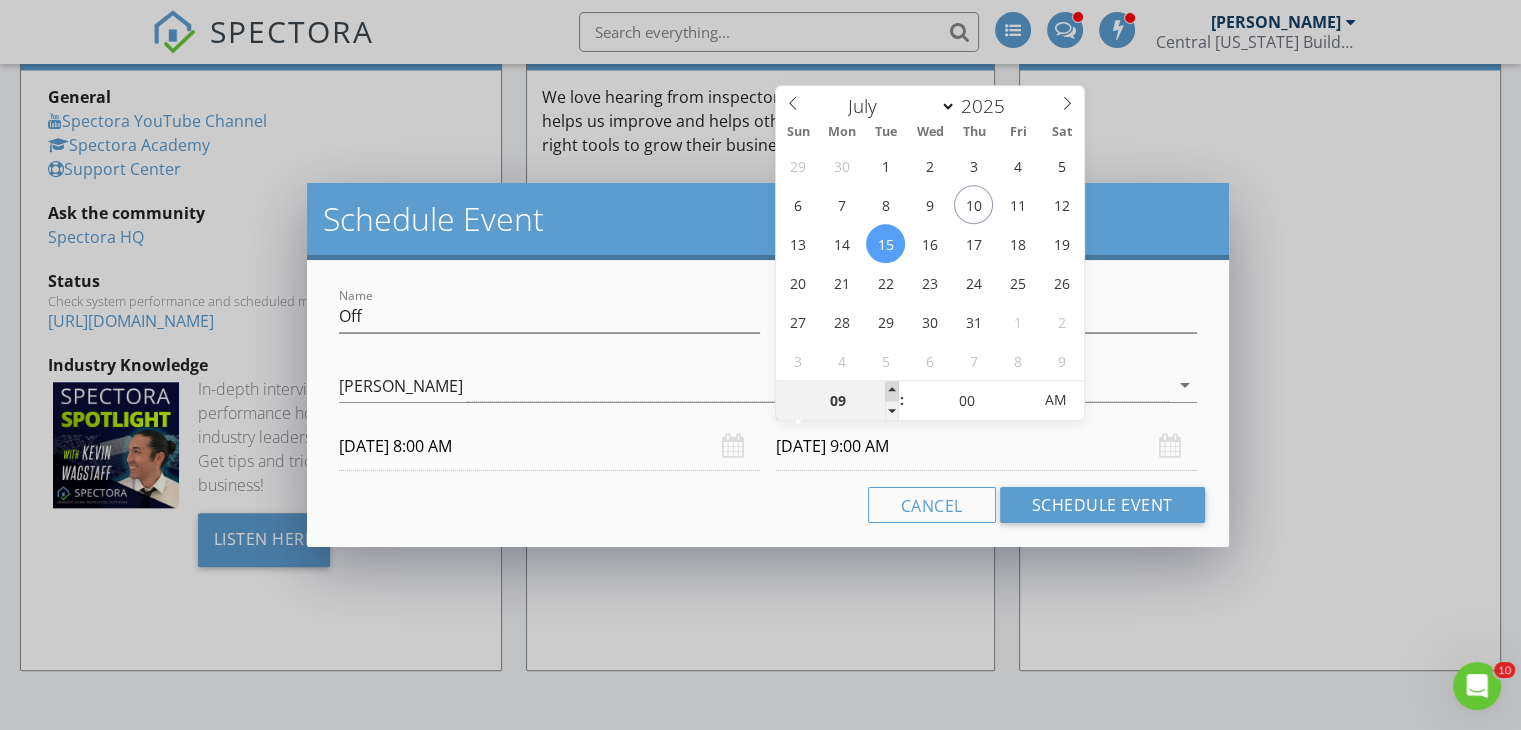 click at bounding box center (892, 391) 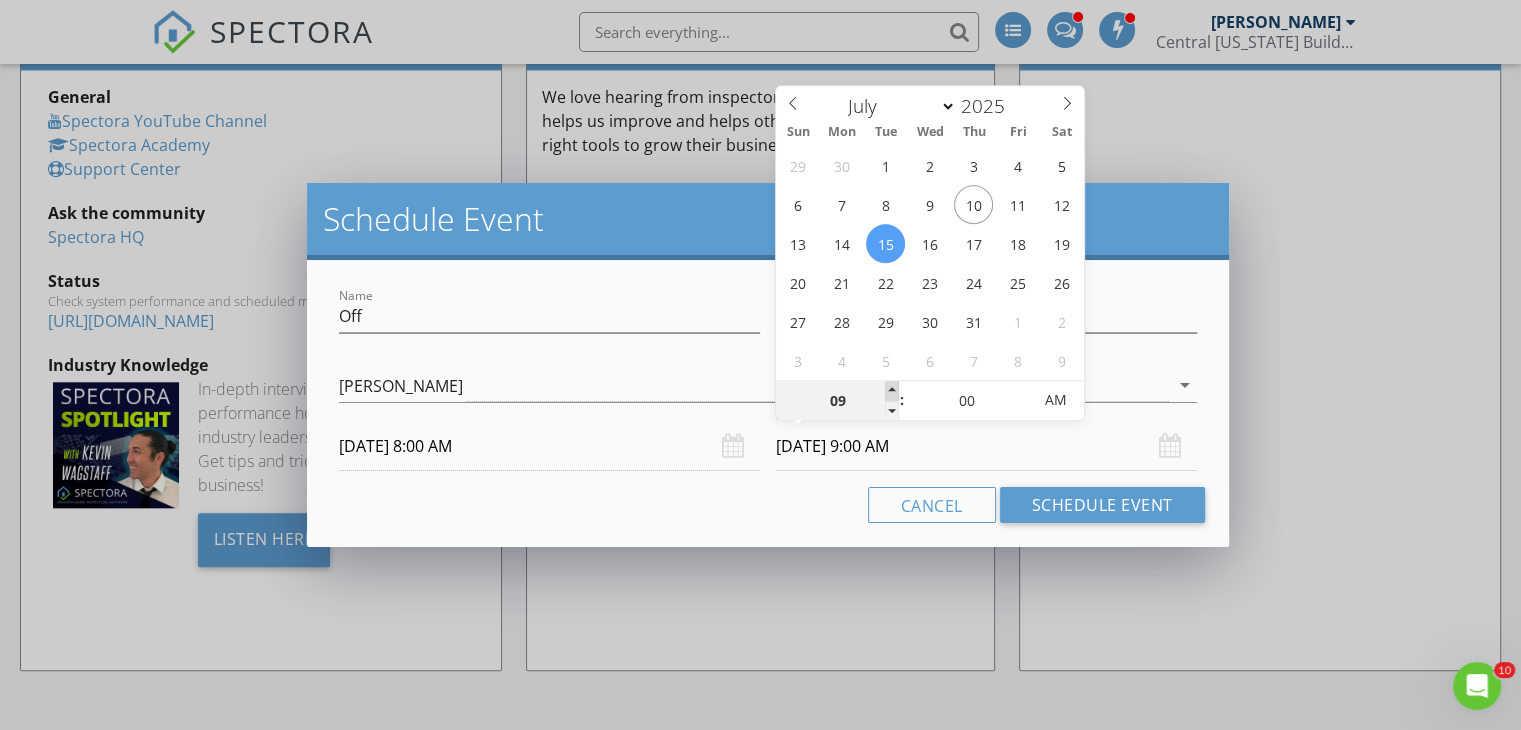 type on "10" 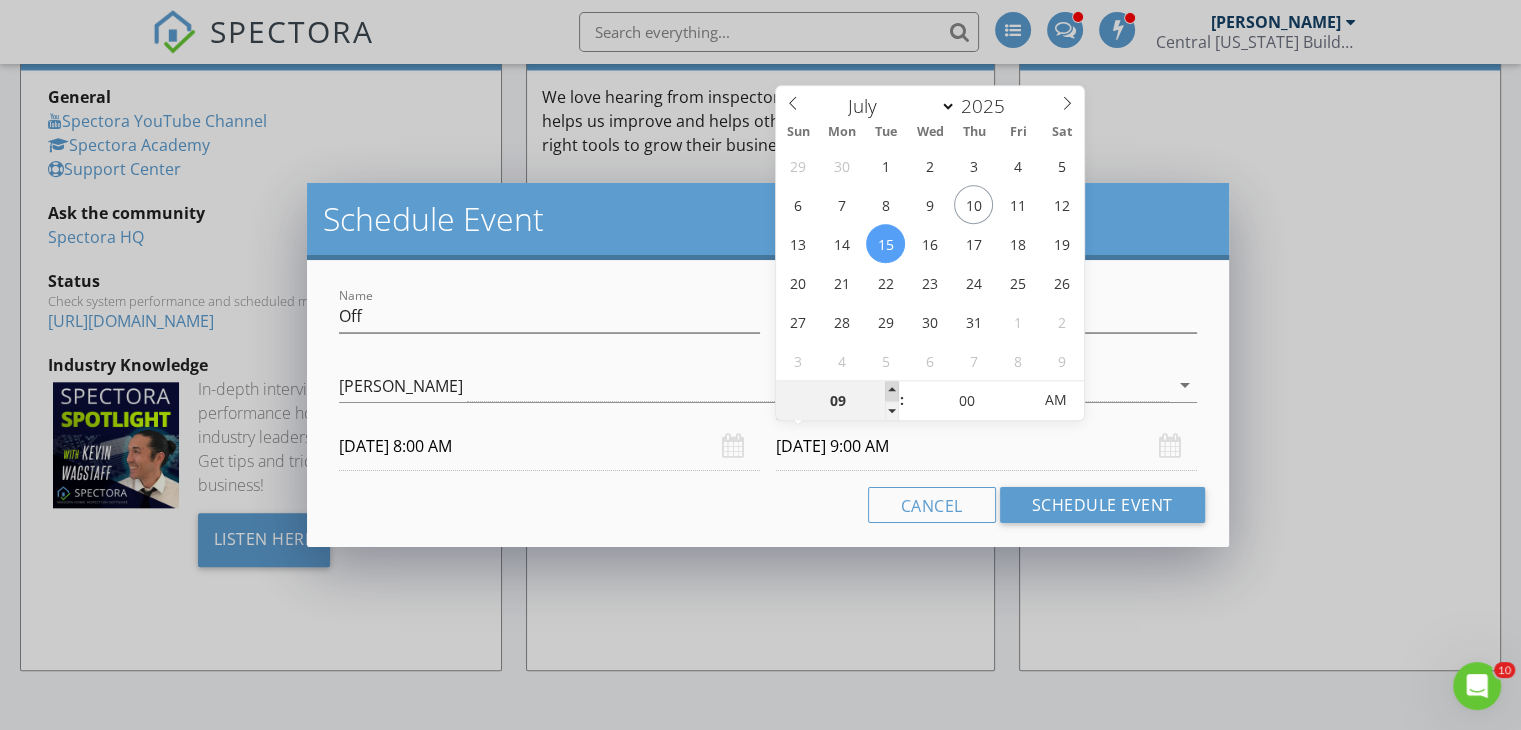 type on "[DATE] 10:00 AM" 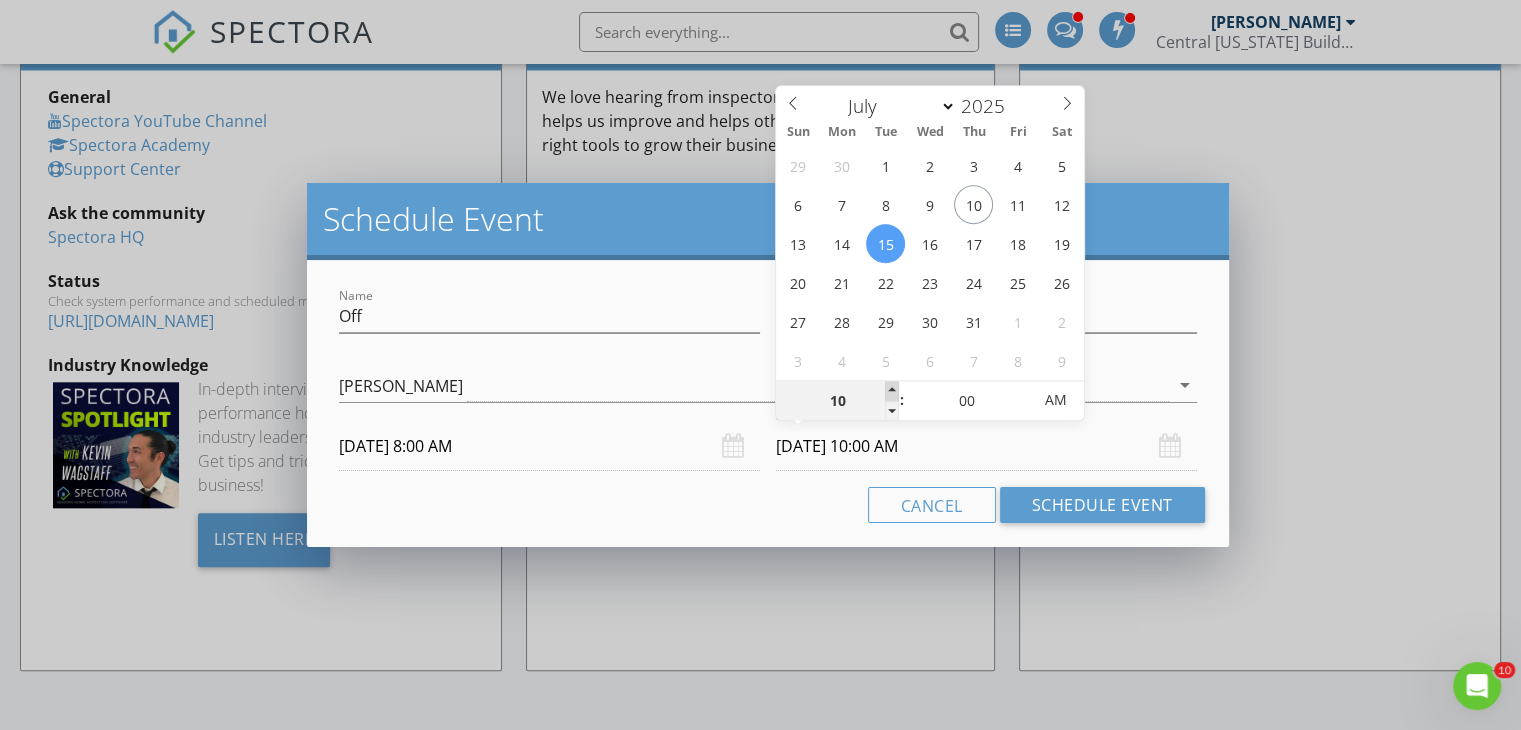 click at bounding box center (892, 391) 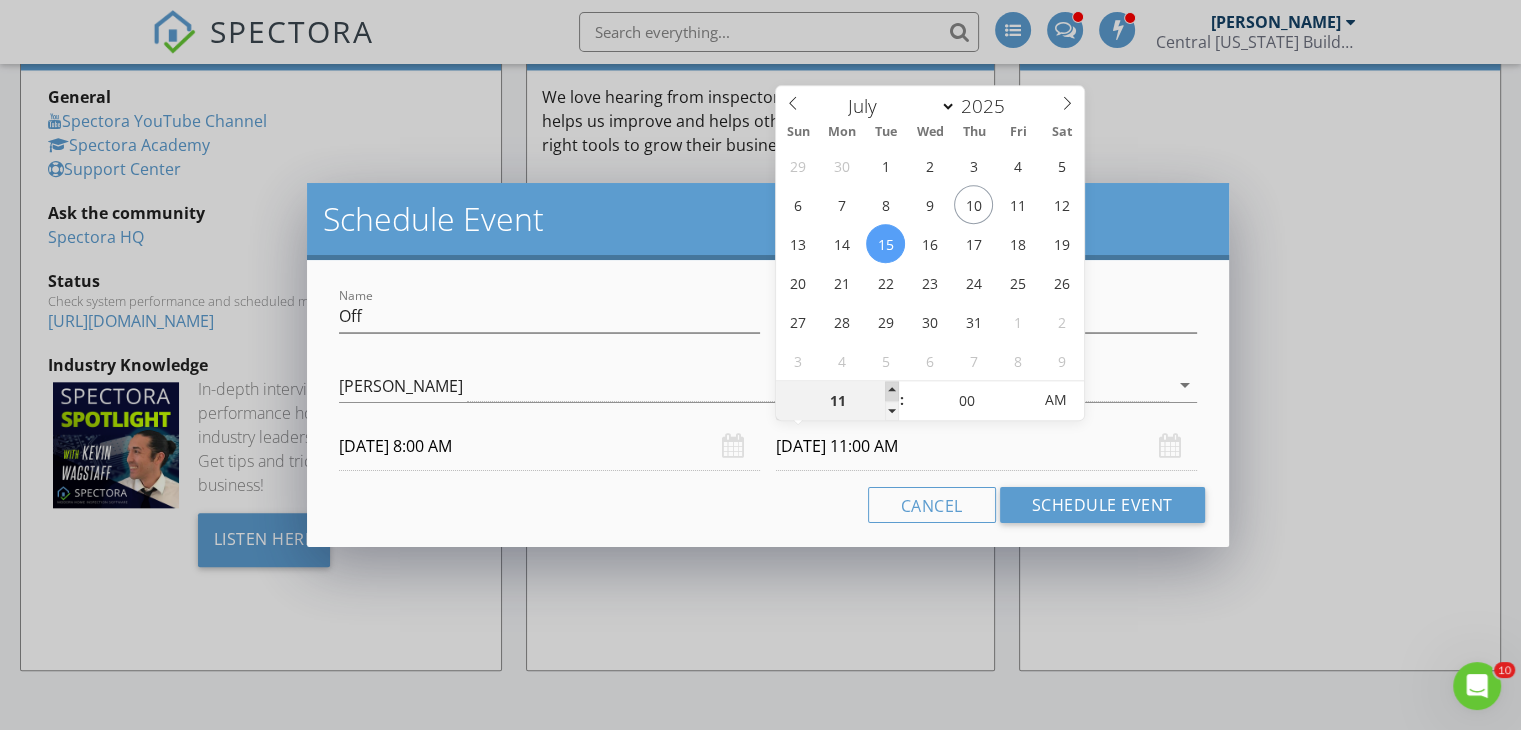 click at bounding box center (892, 391) 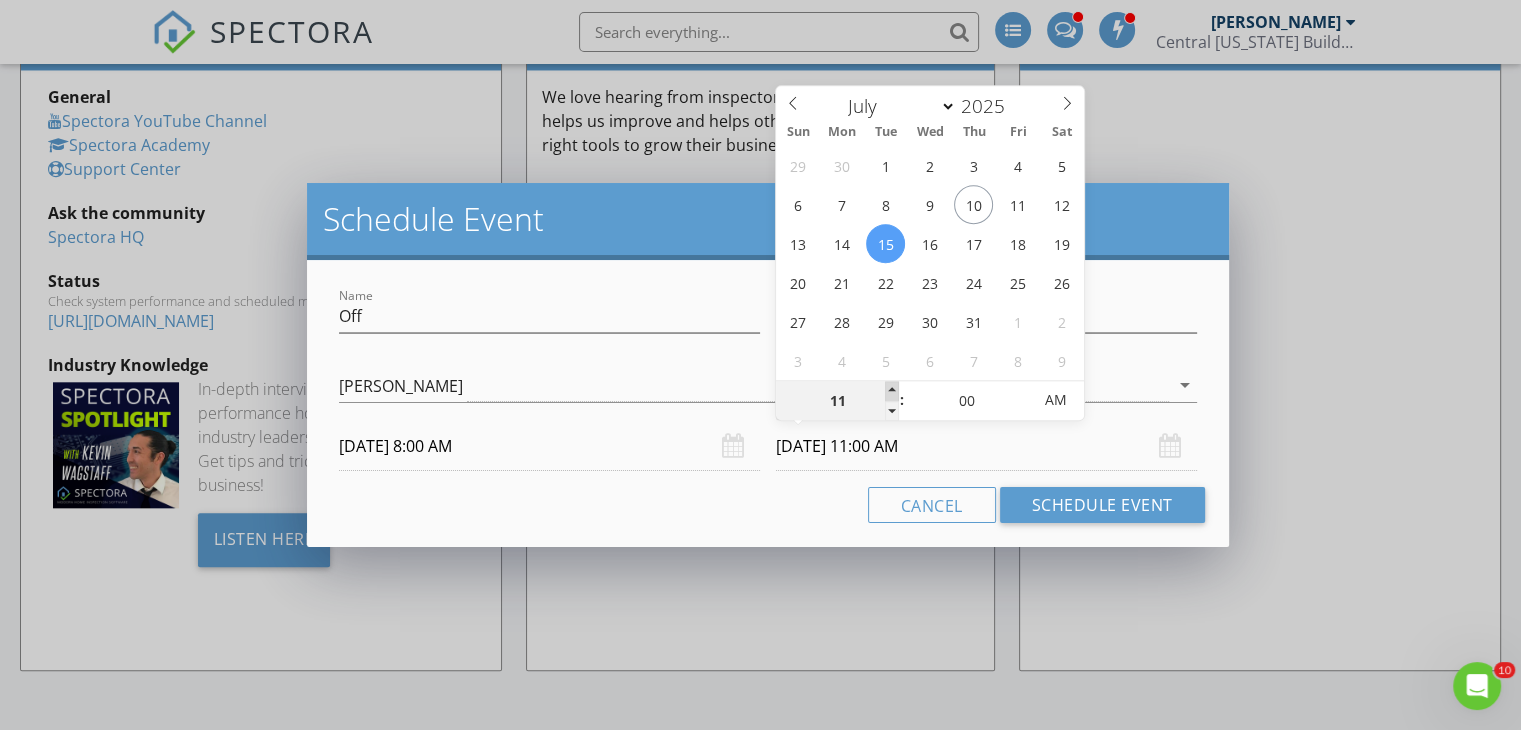 type on "12" 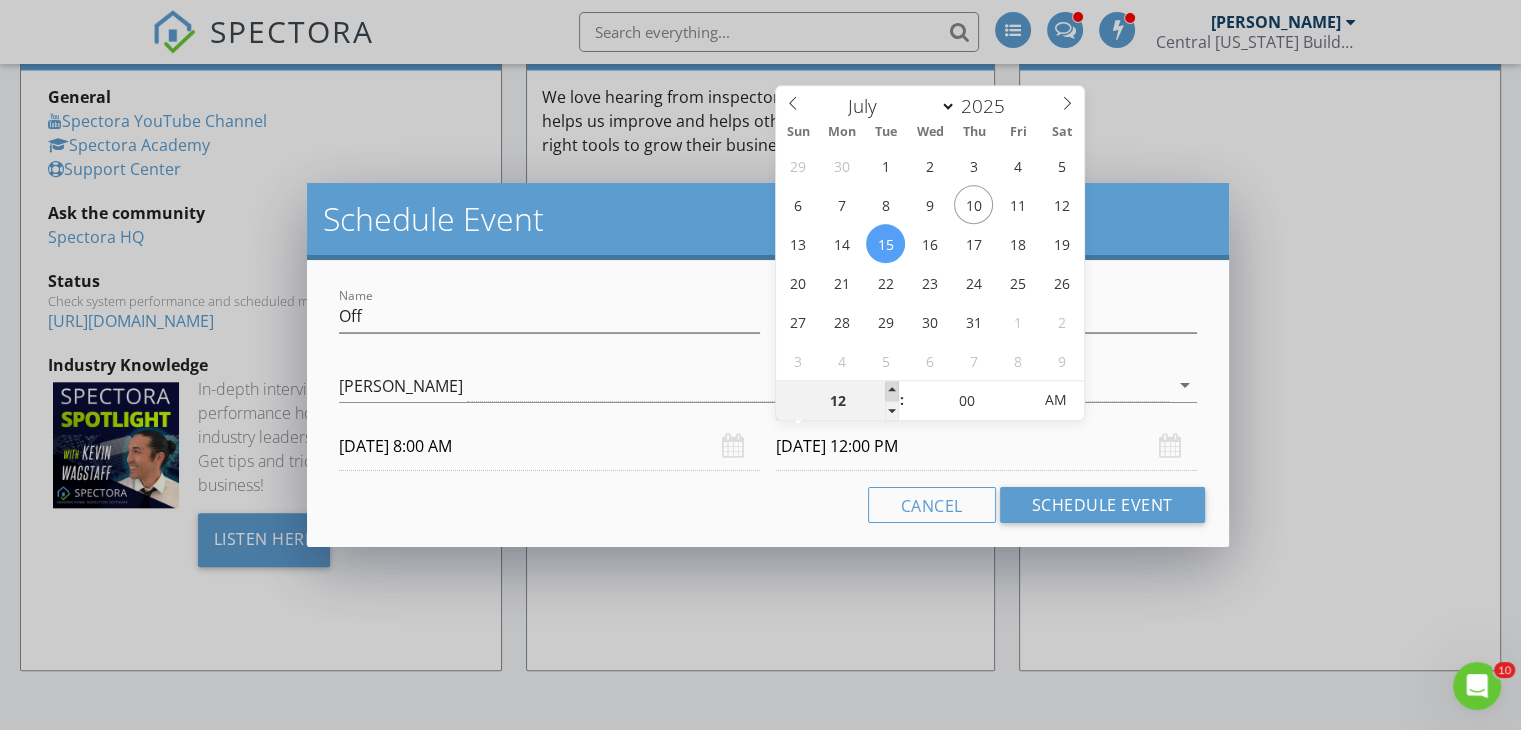 click at bounding box center [892, 391] 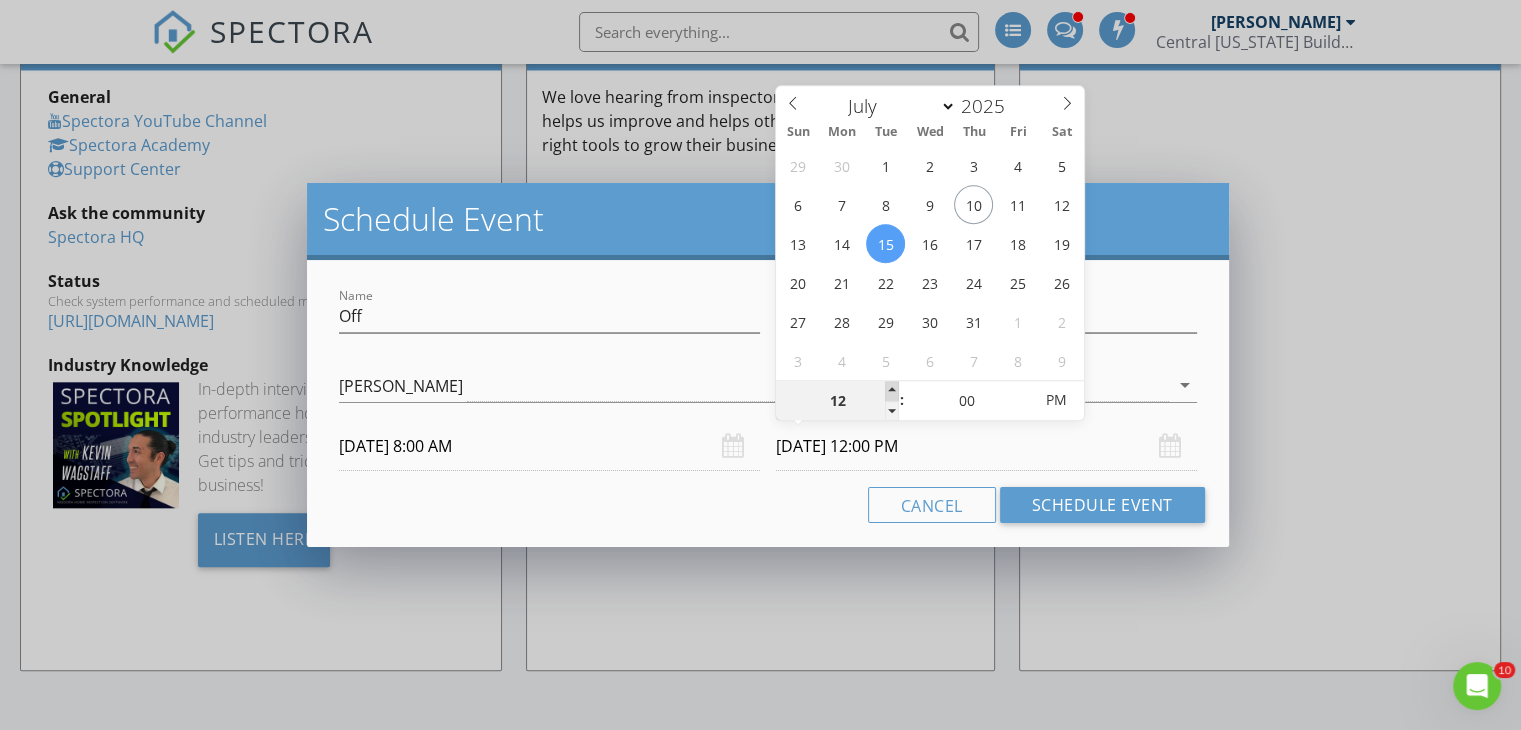 type on "01" 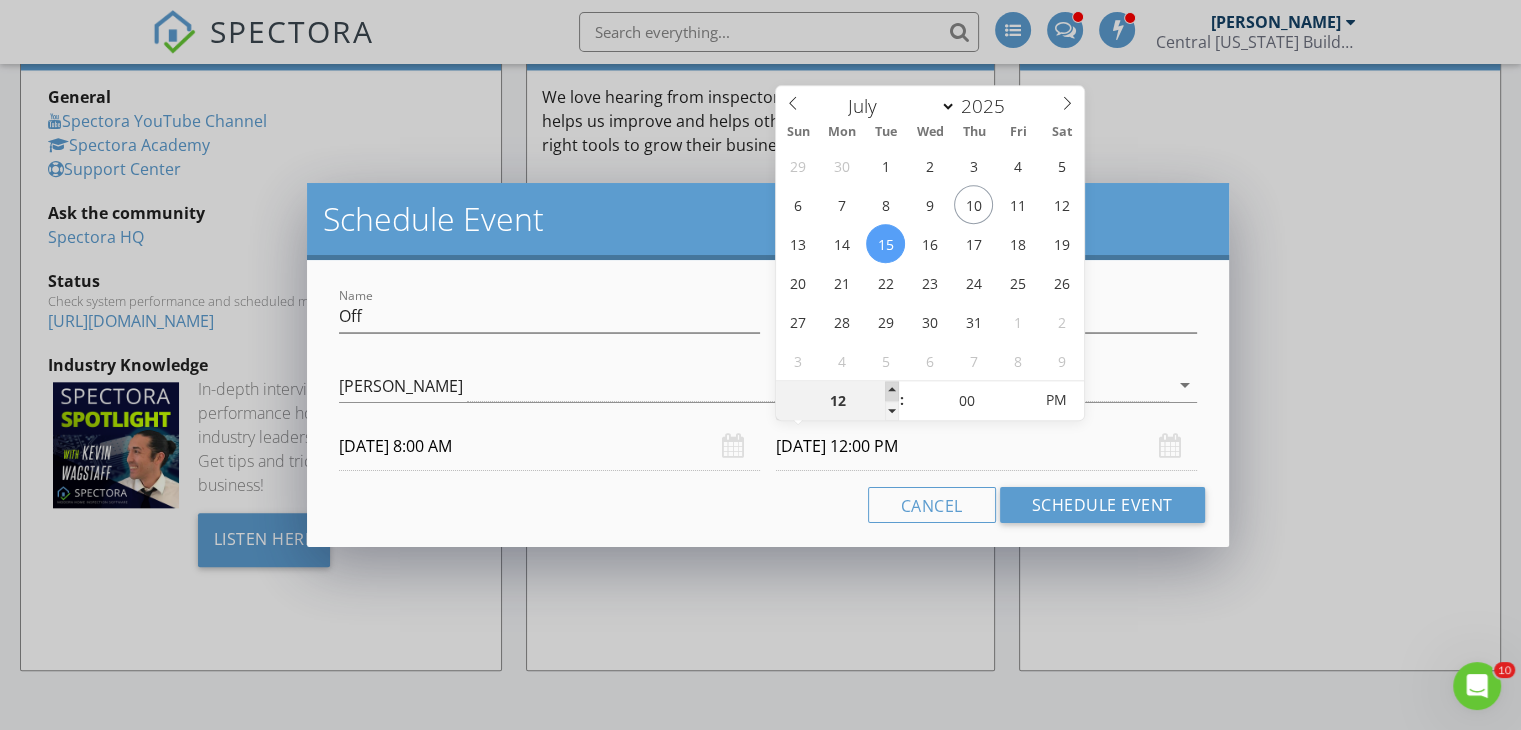 type on "[DATE] 1:00 PM" 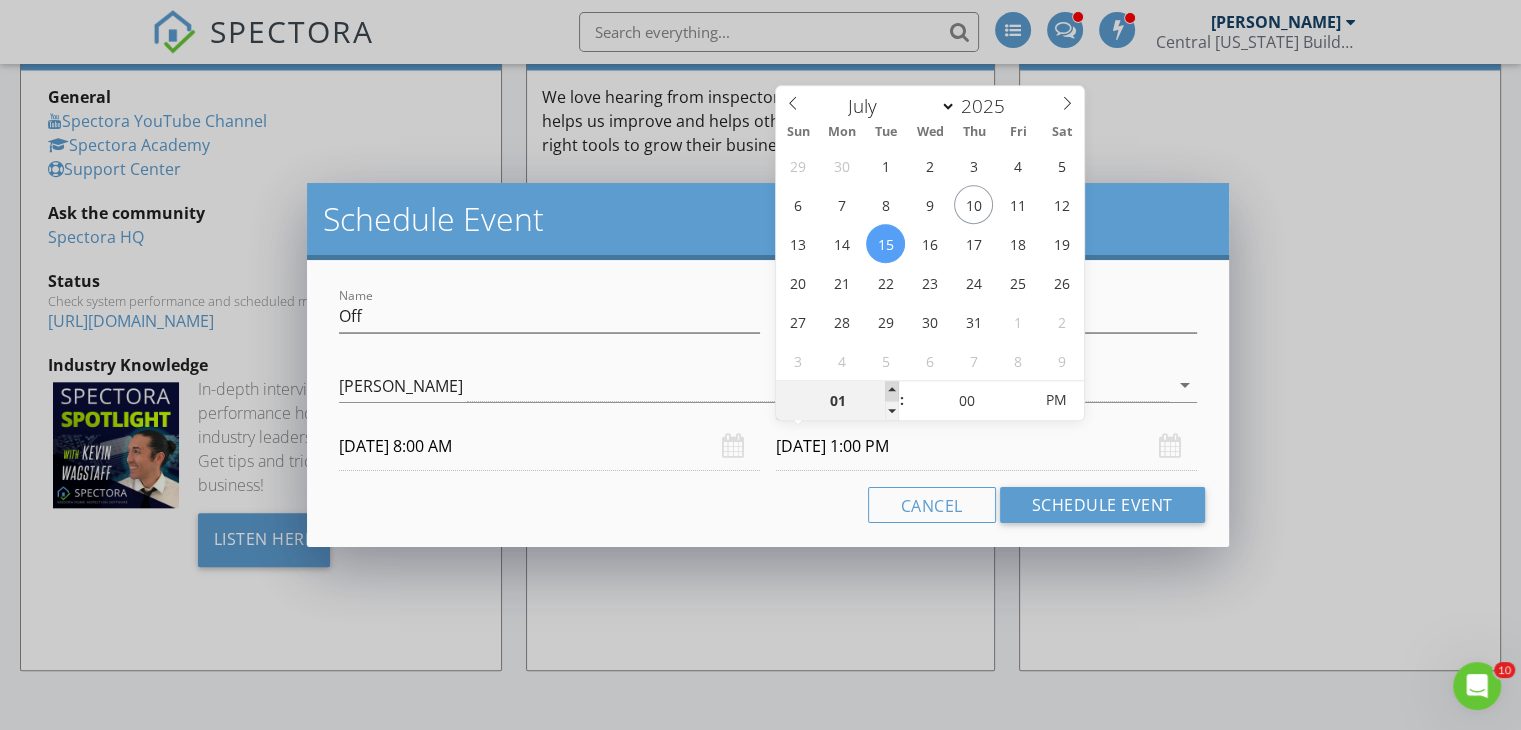 click at bounding box center (892, 391) 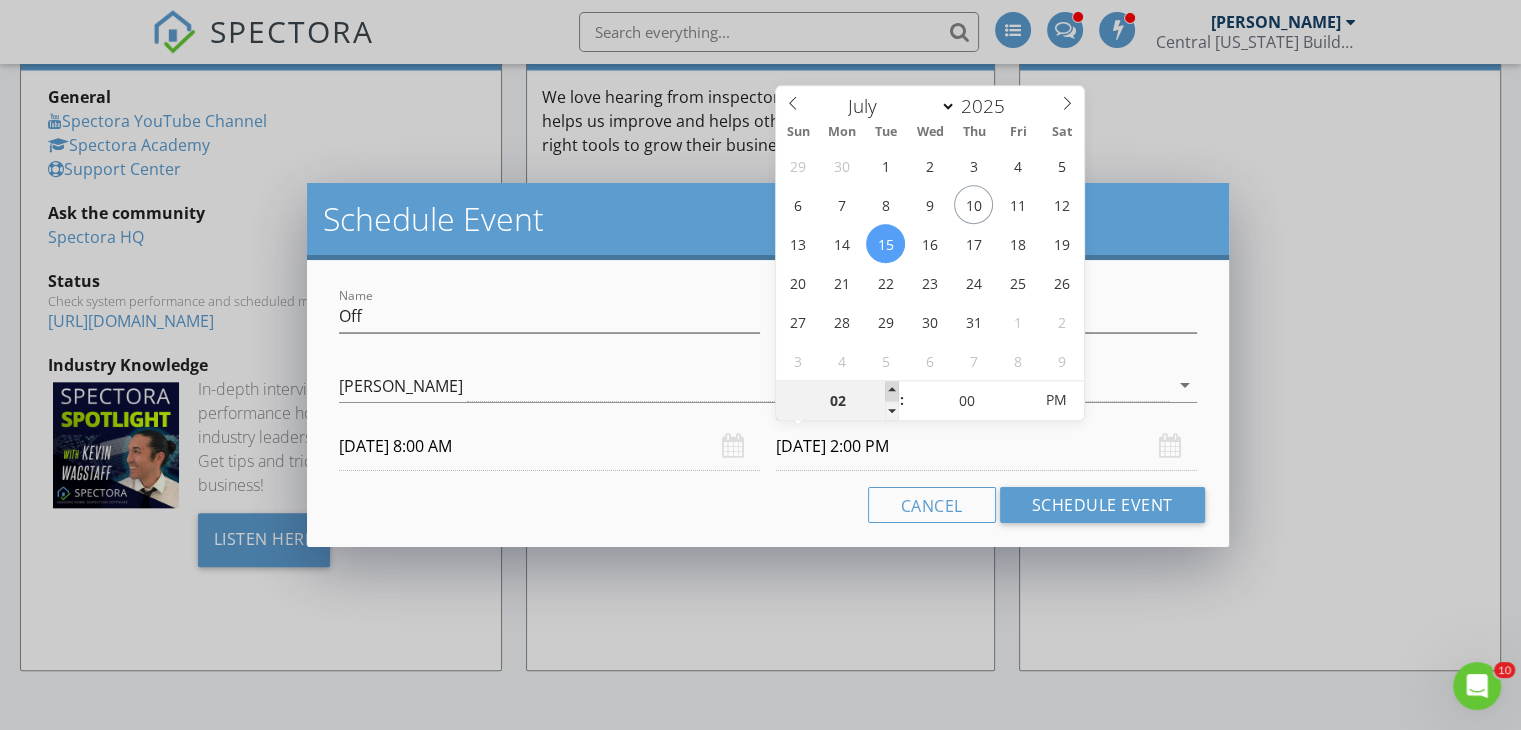 click at bounding box center [892, 391] 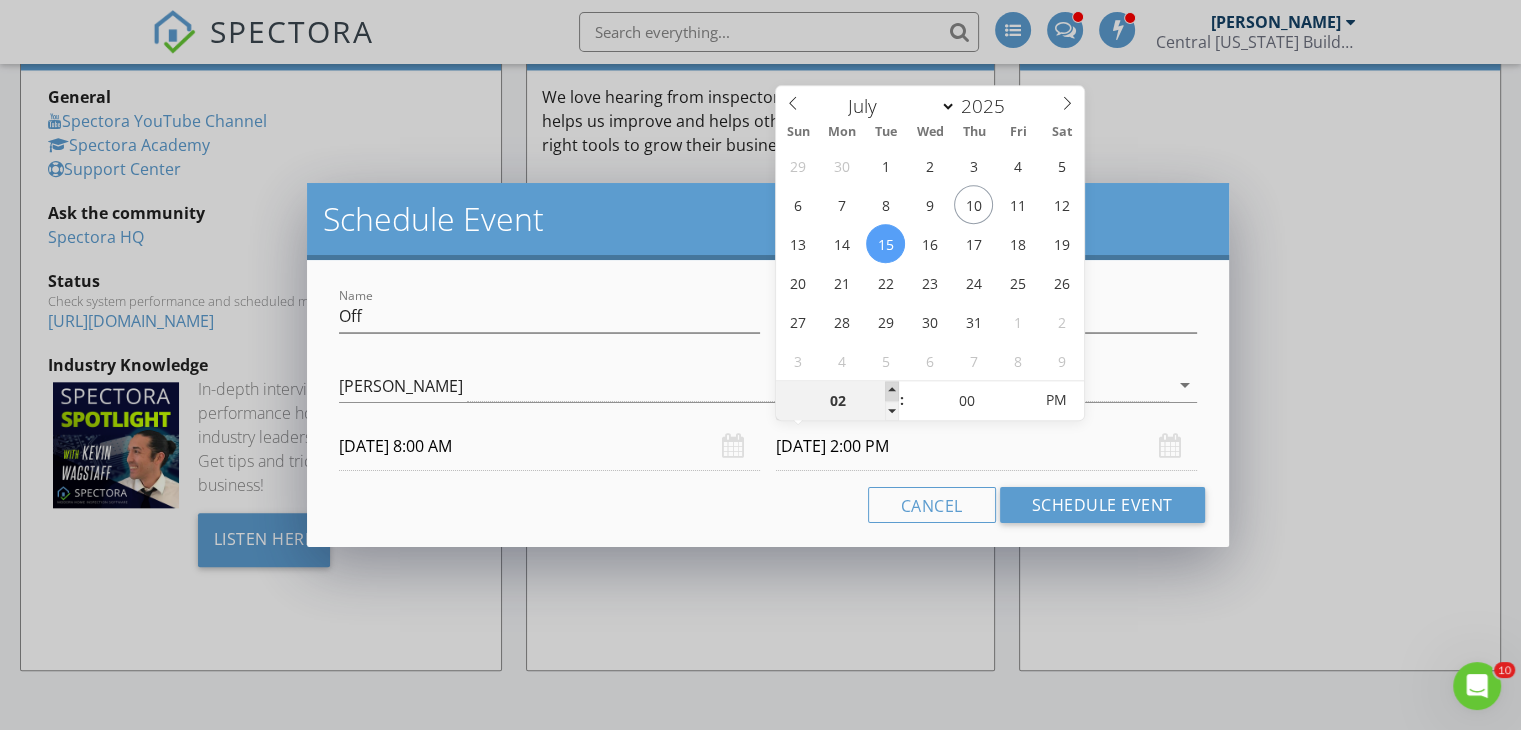 type on "03" 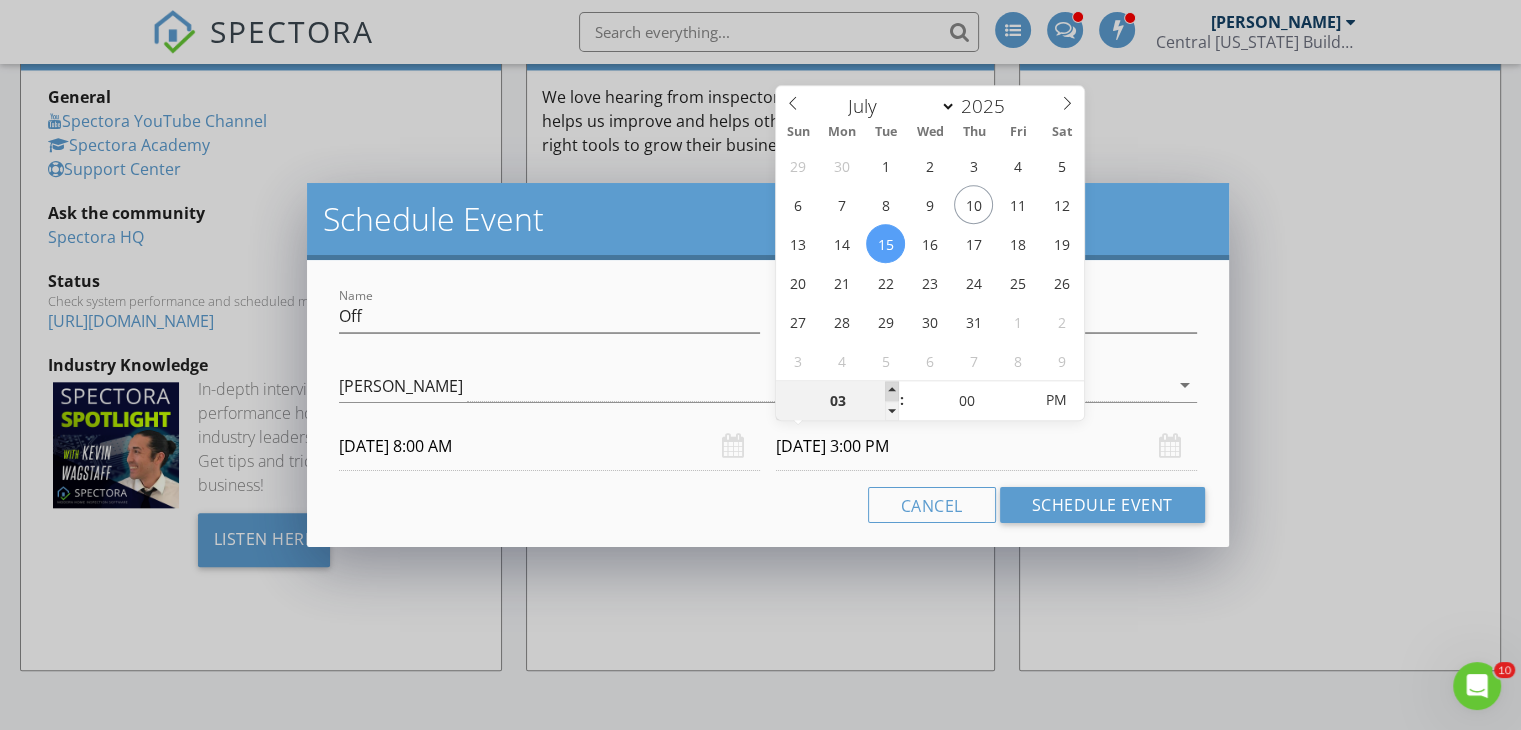 click at bounding box center [892, 391] 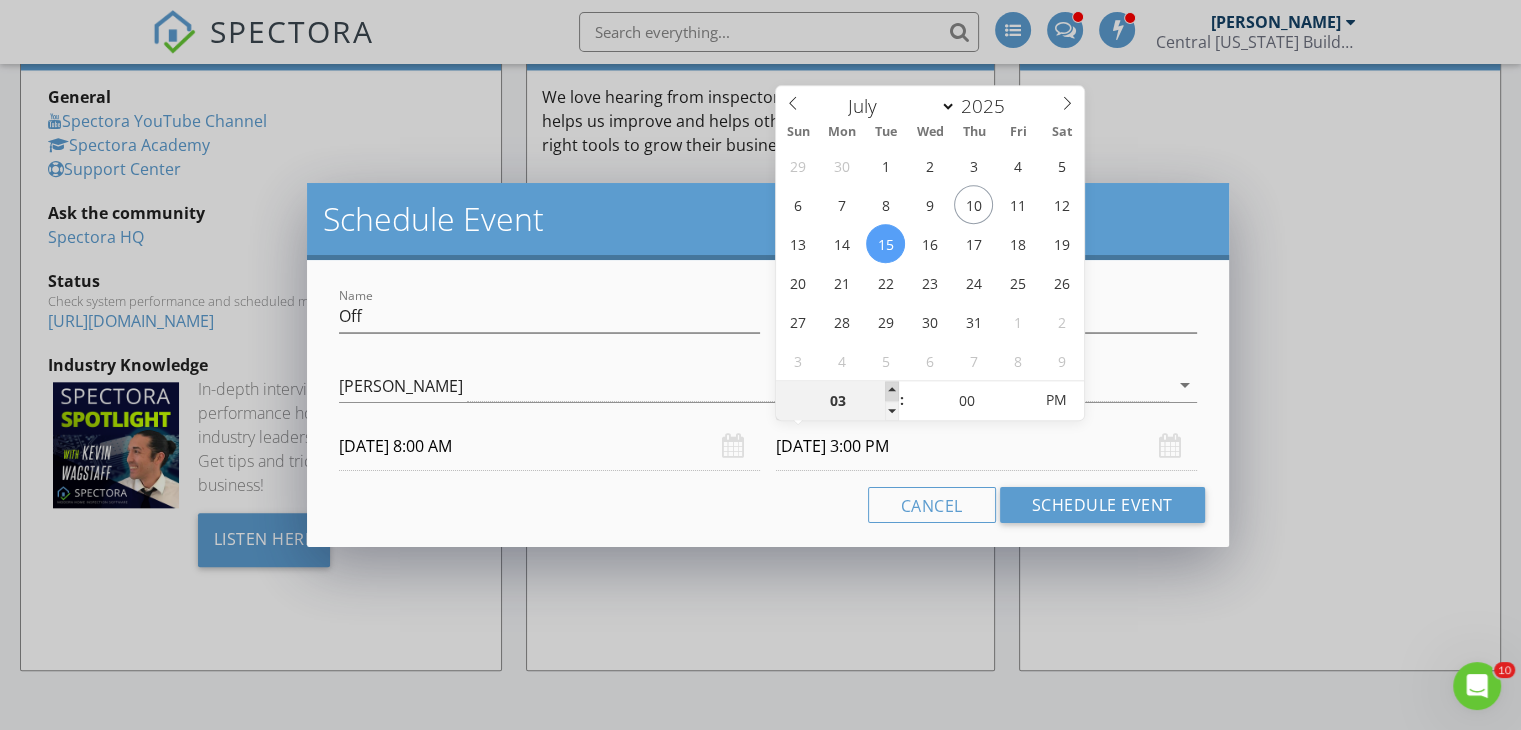 type on "04" 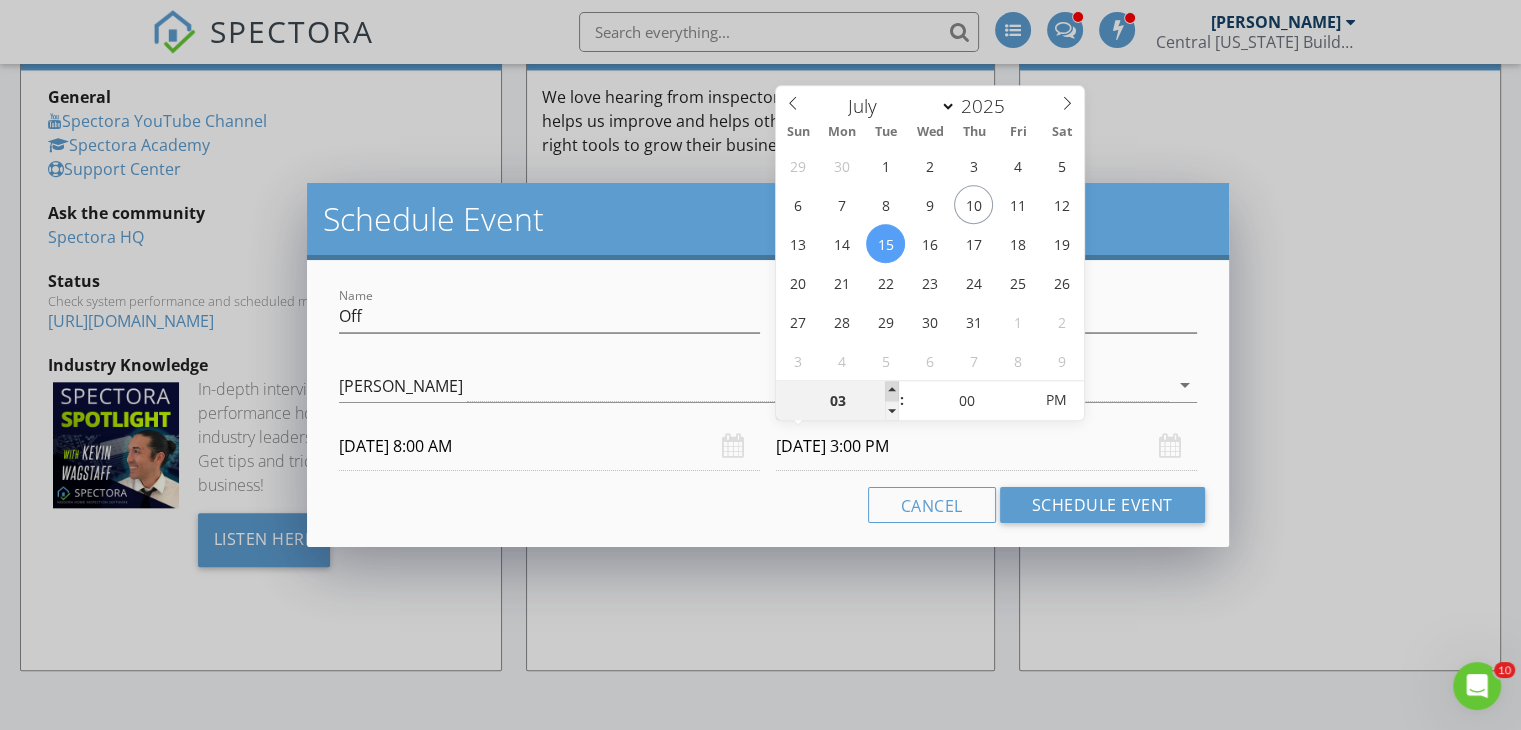 type on "[DATE] 4:00 PM" 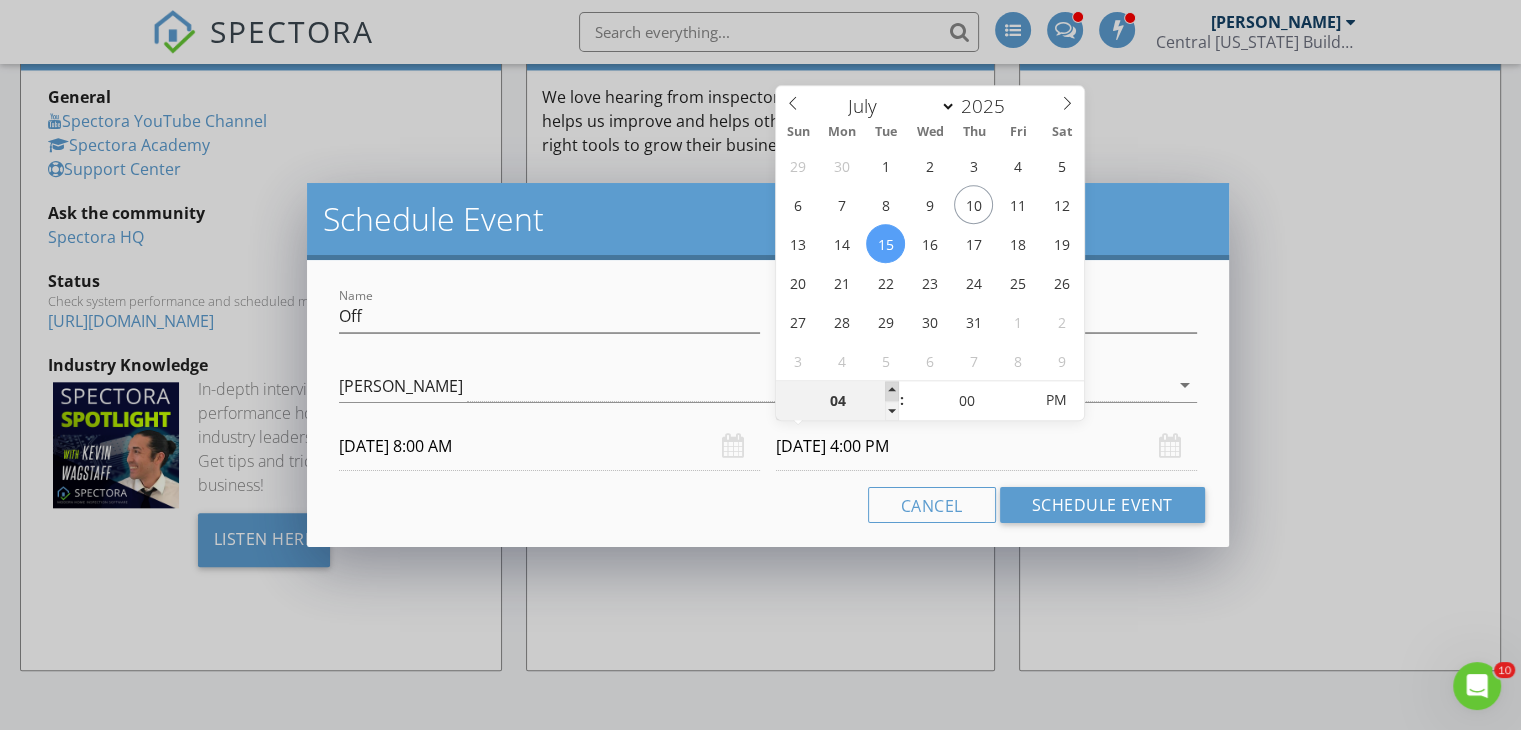 click at bounding box center [892, 391] 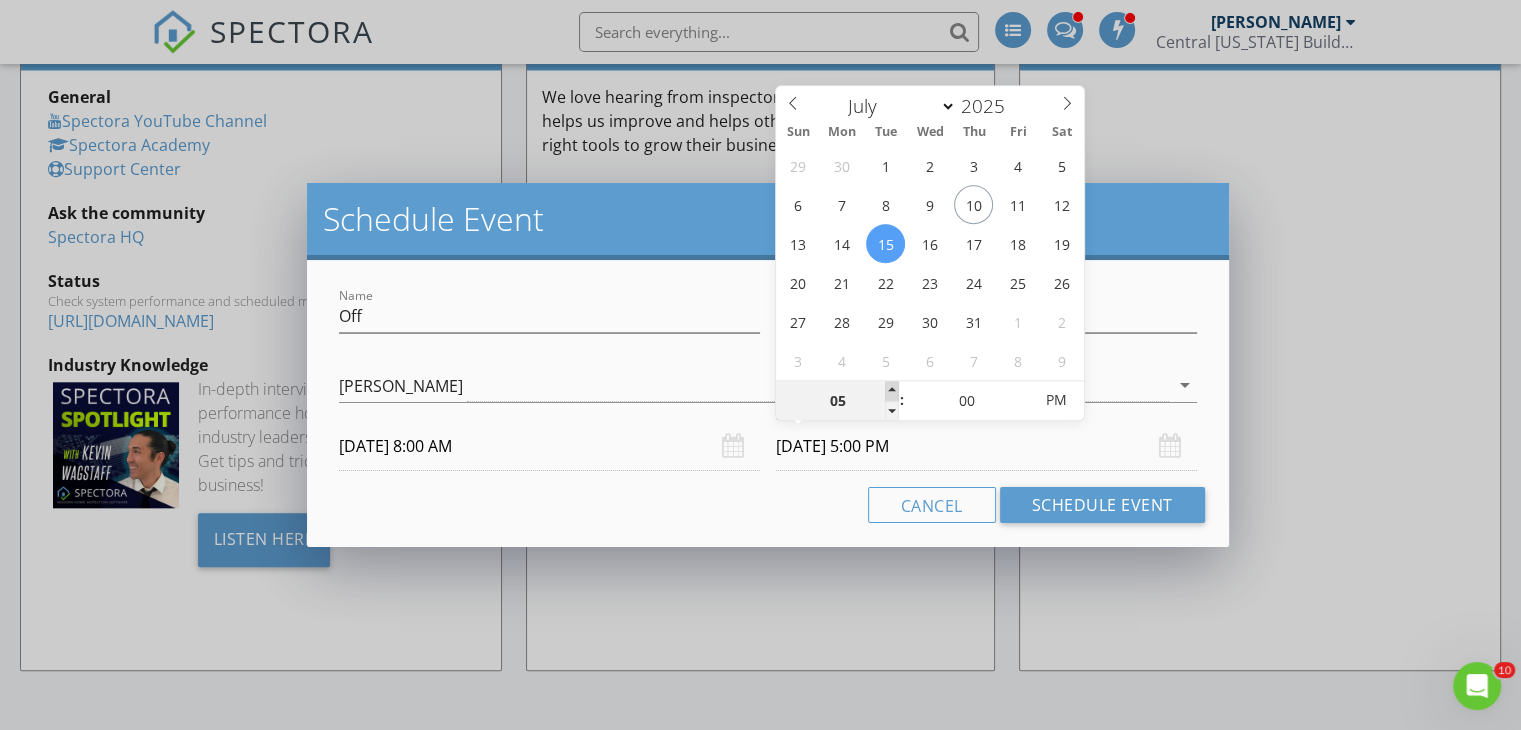 click at bounding box center (892, 391) 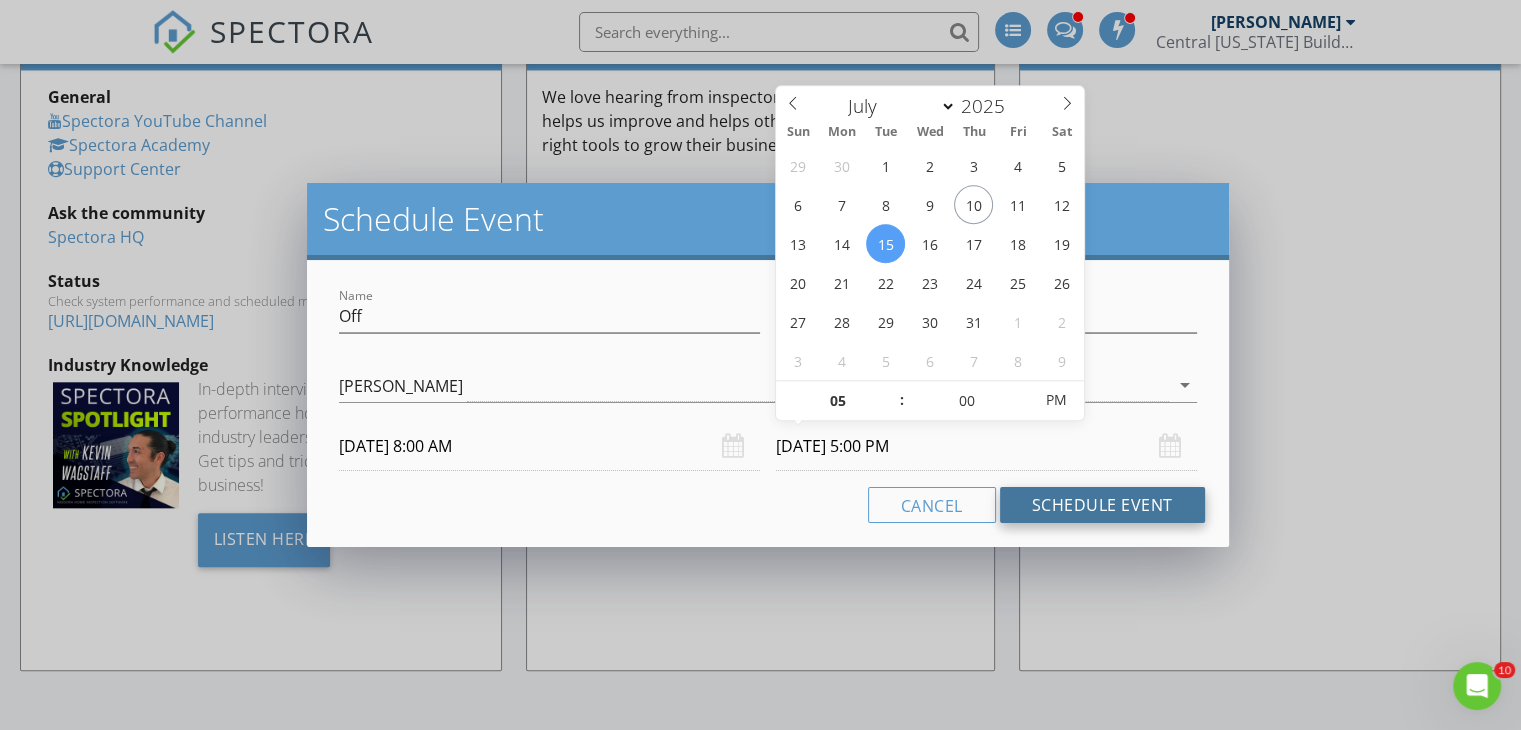click on "Schedule Event" at bounding box center (1102, 505) 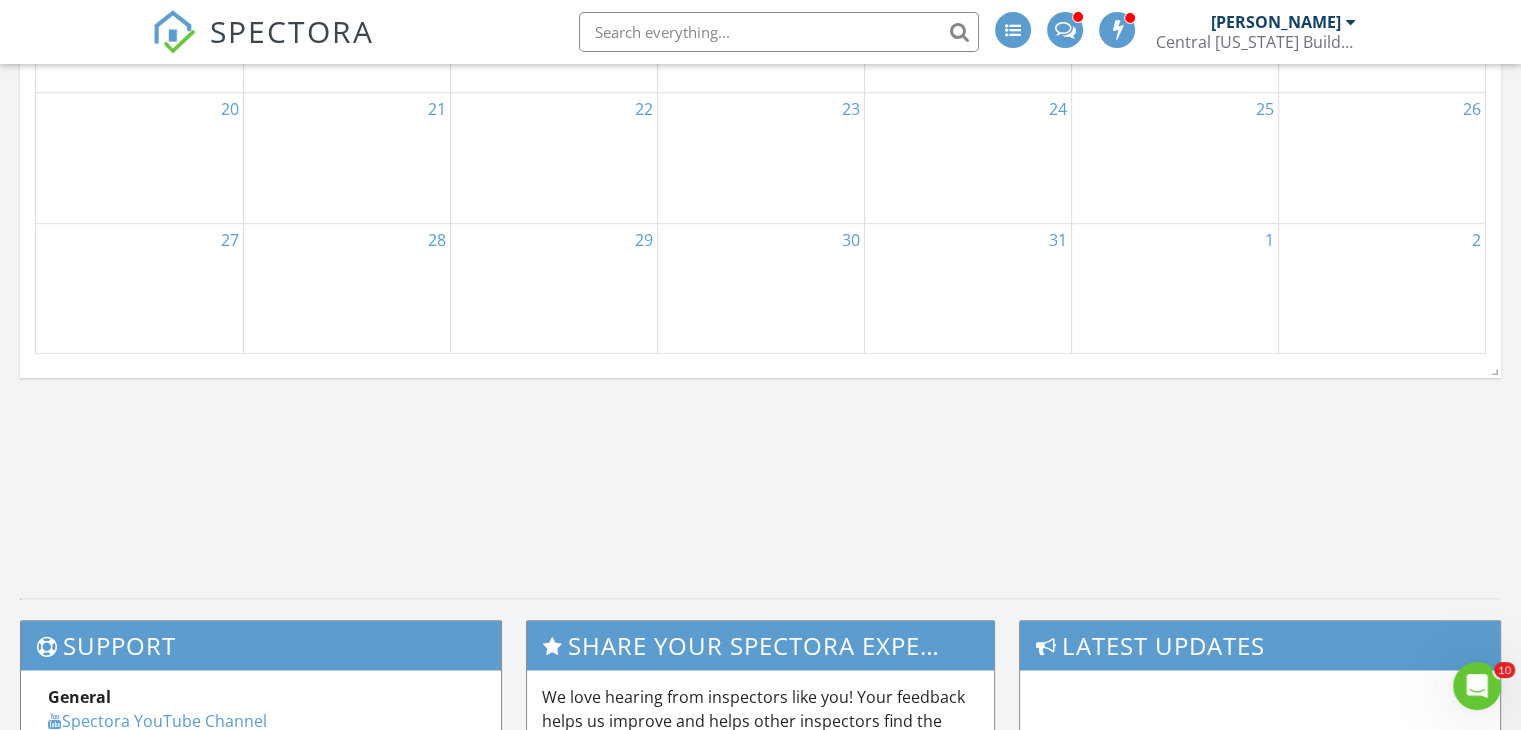 scroll, scrollTop: 803, scrollLeft: 0, axis: vertical 